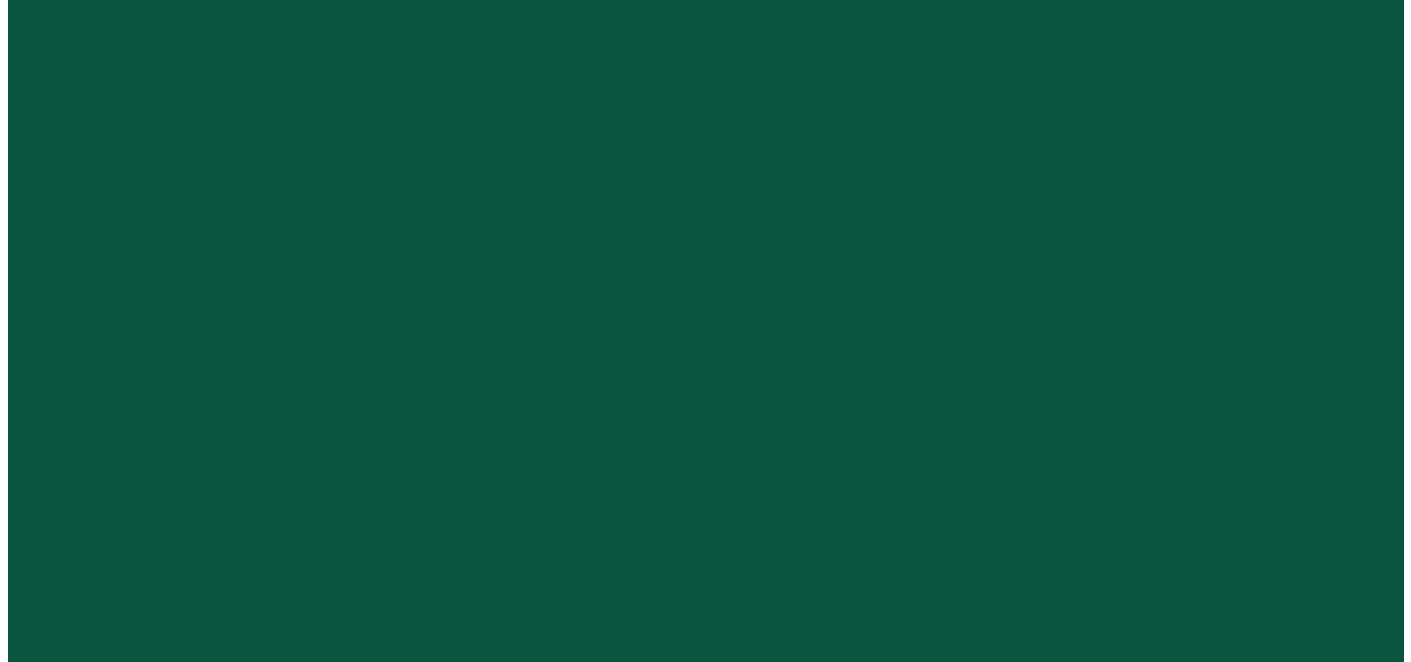 scroll, scrollTop: 0, scrollLeft: 0, axis: both 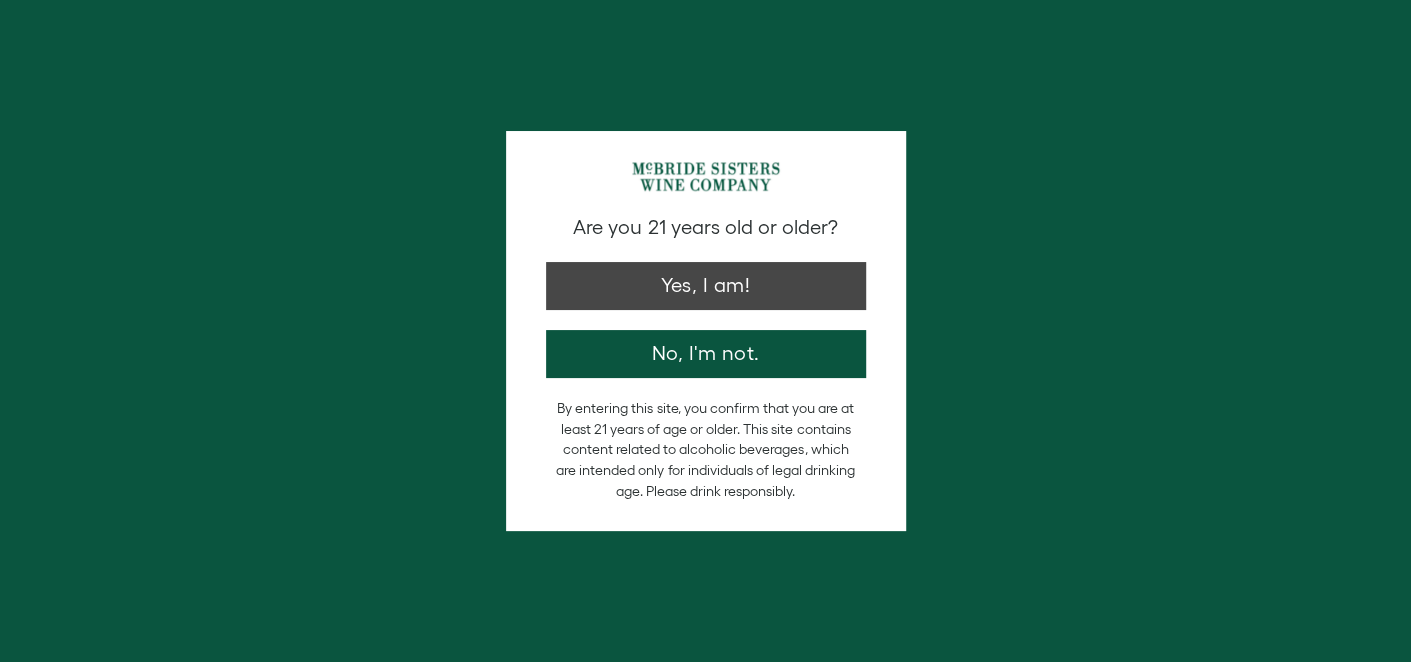 click on "Are you 21 years old or older?
Yes, I am!
No, I'm not." at bounding box center [706, 296] 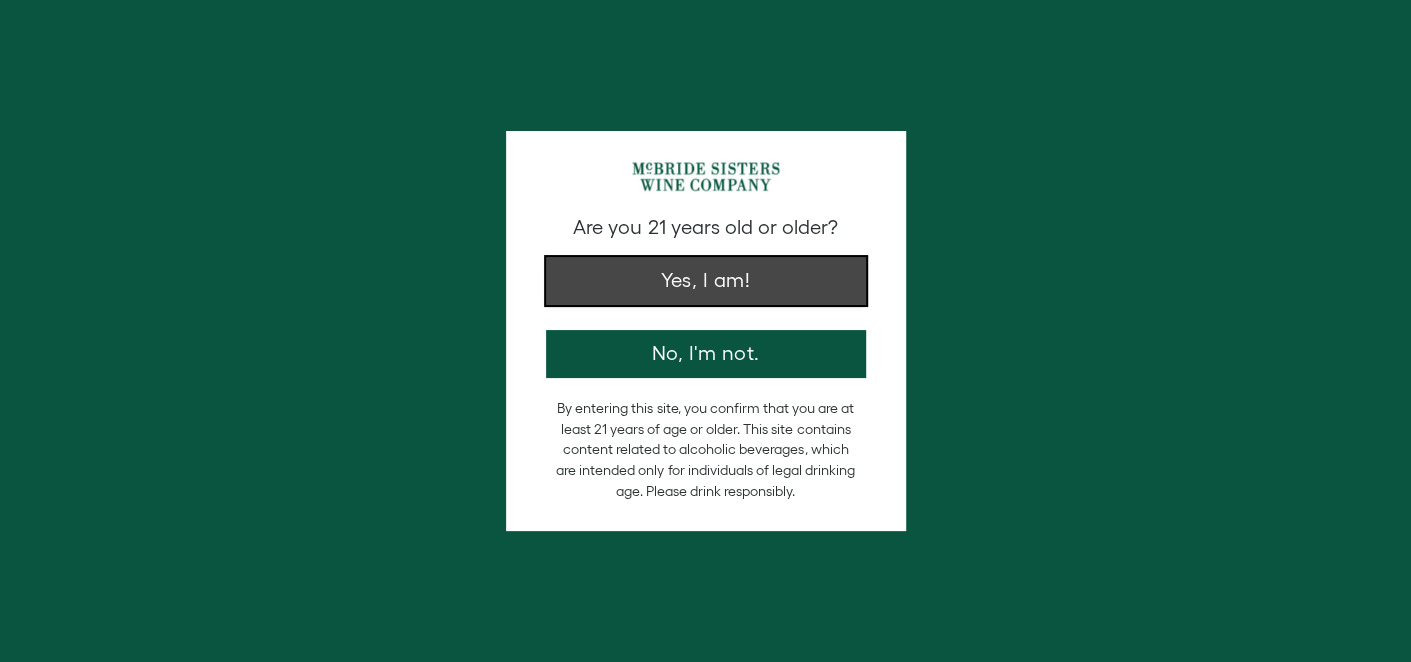 click on "Yes, I am!" at bounding box center [706, 281] 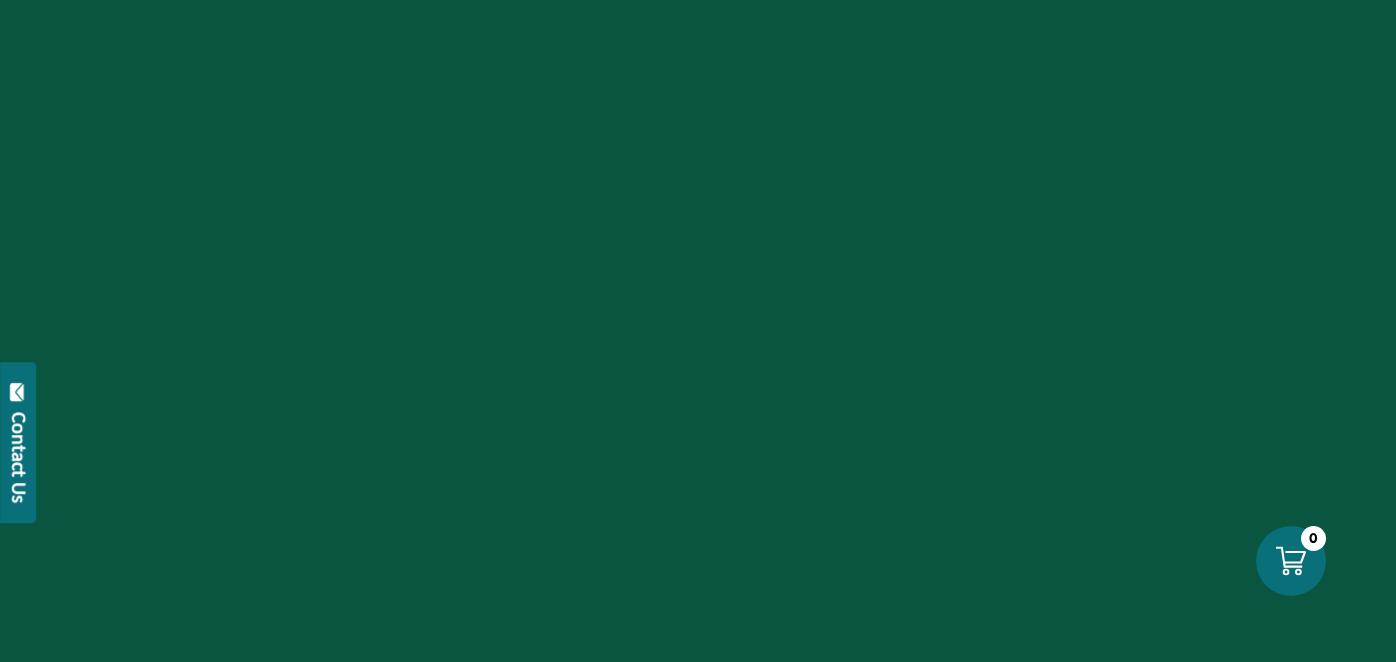 scroll, scrollTop: 0, scrollLeft: 0, axis: both 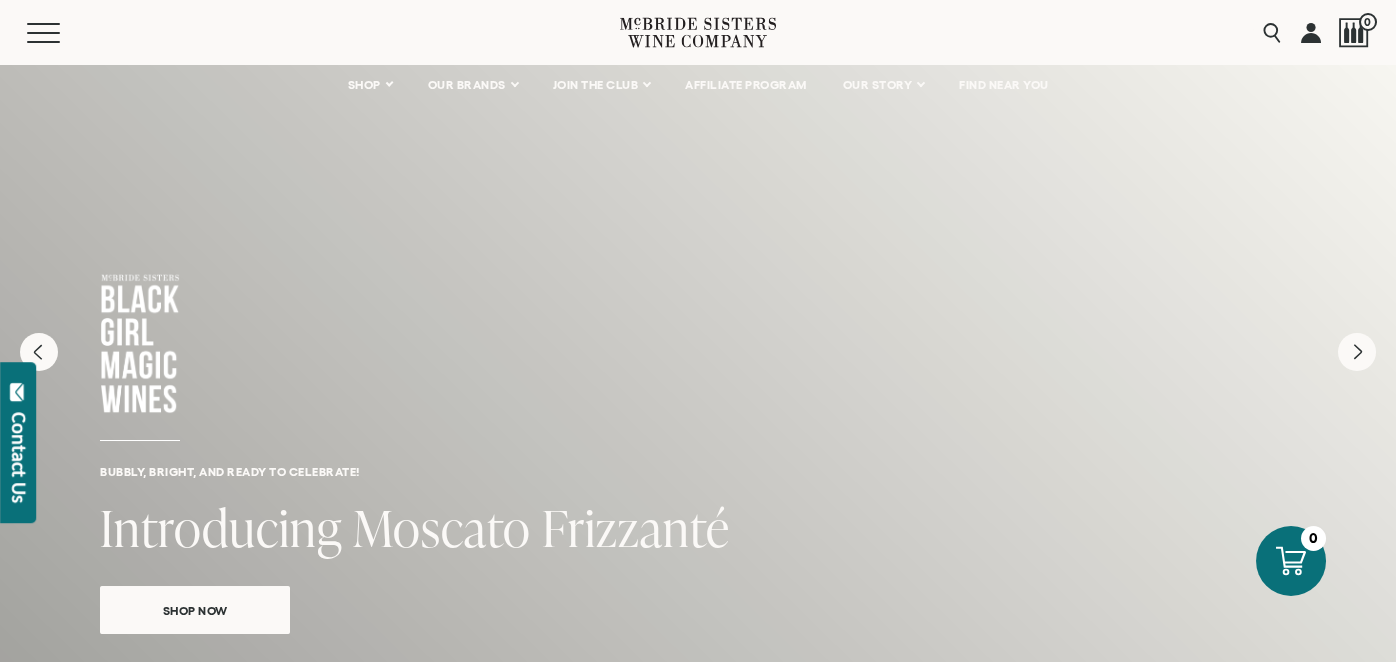 click on "Bubbly, bright, and ready to celebrate!
Introducing   Moscato   Frizzanté
Shop Now" at bounding box center (698, 374) 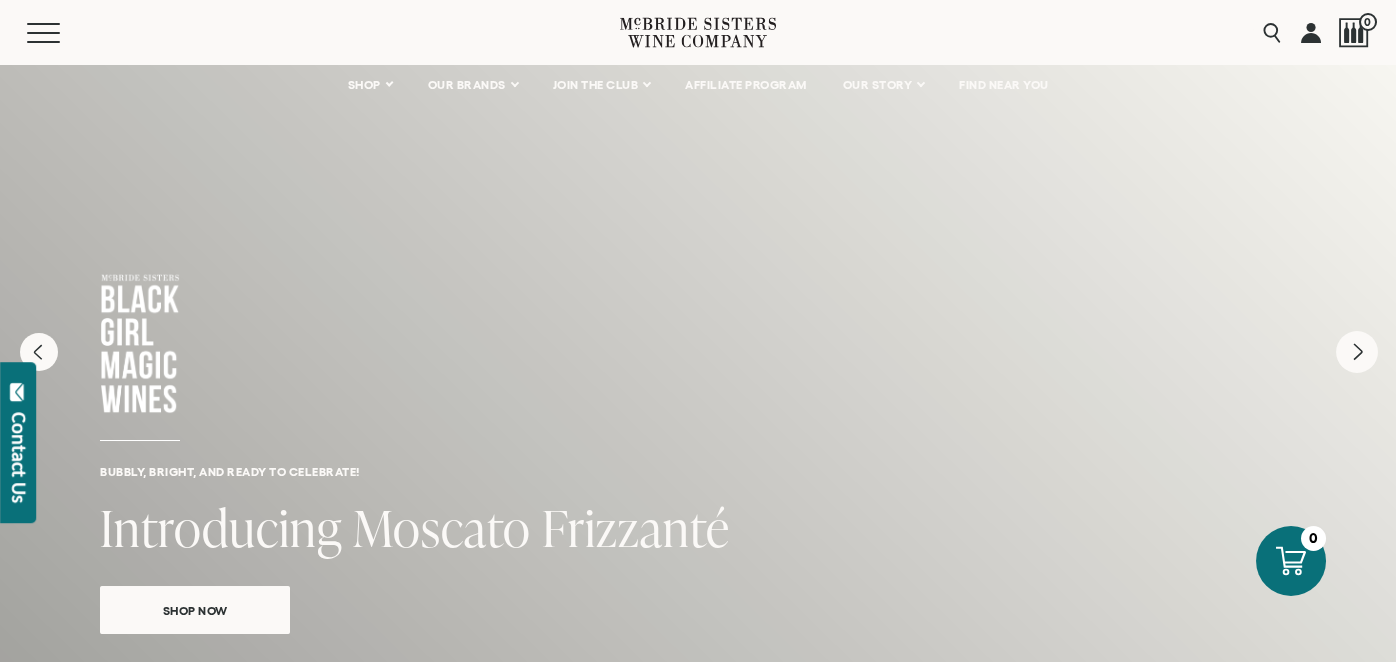 click 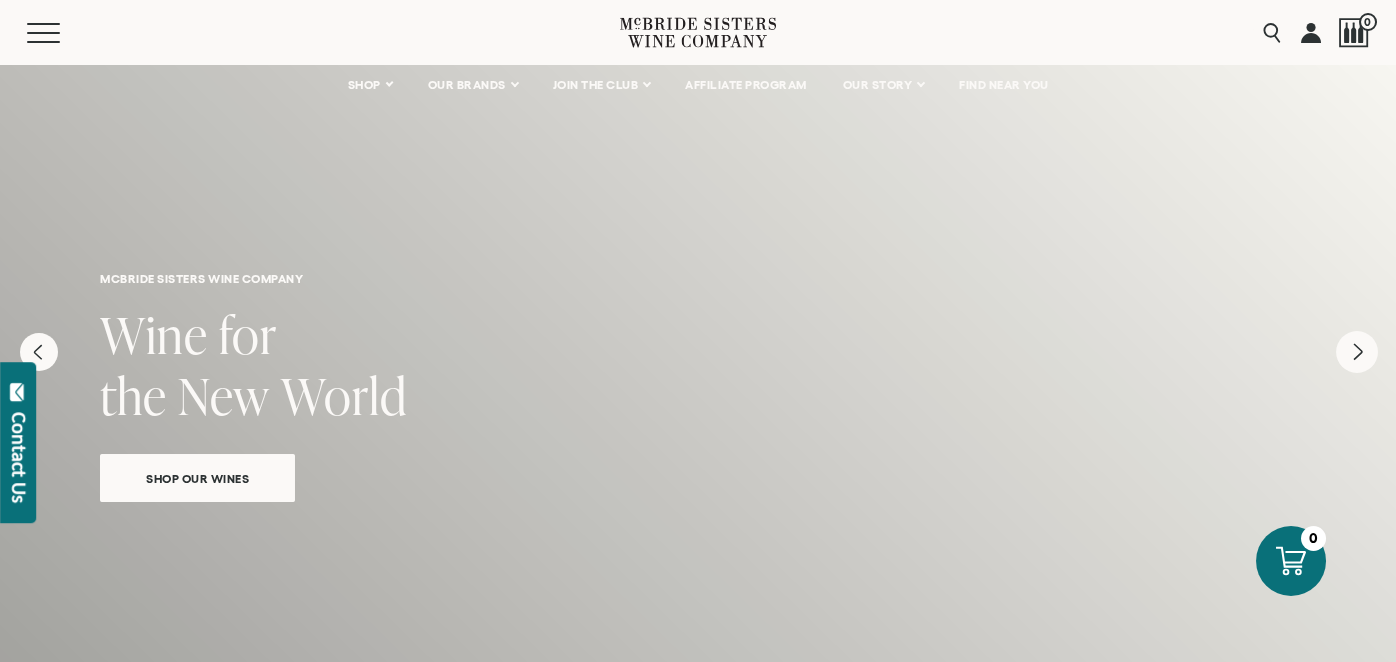 click 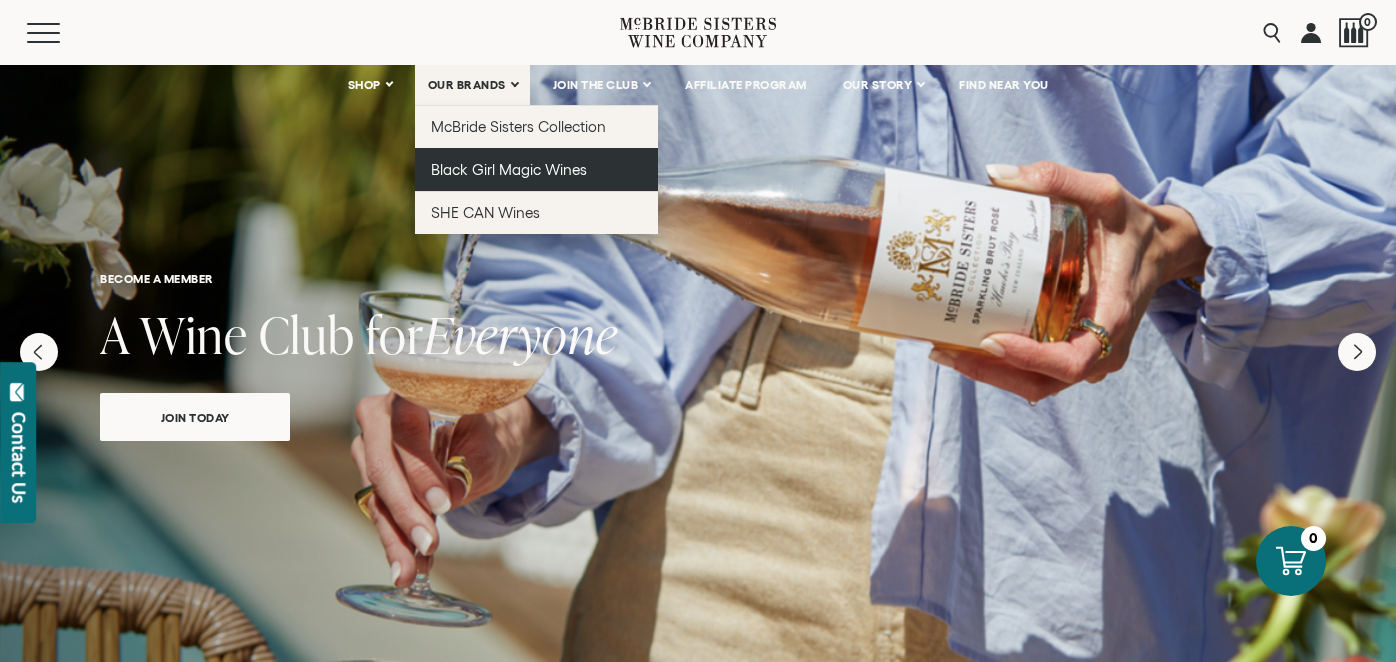 click on "Black Girl Magic Wines" at bounding box center (509, 169) 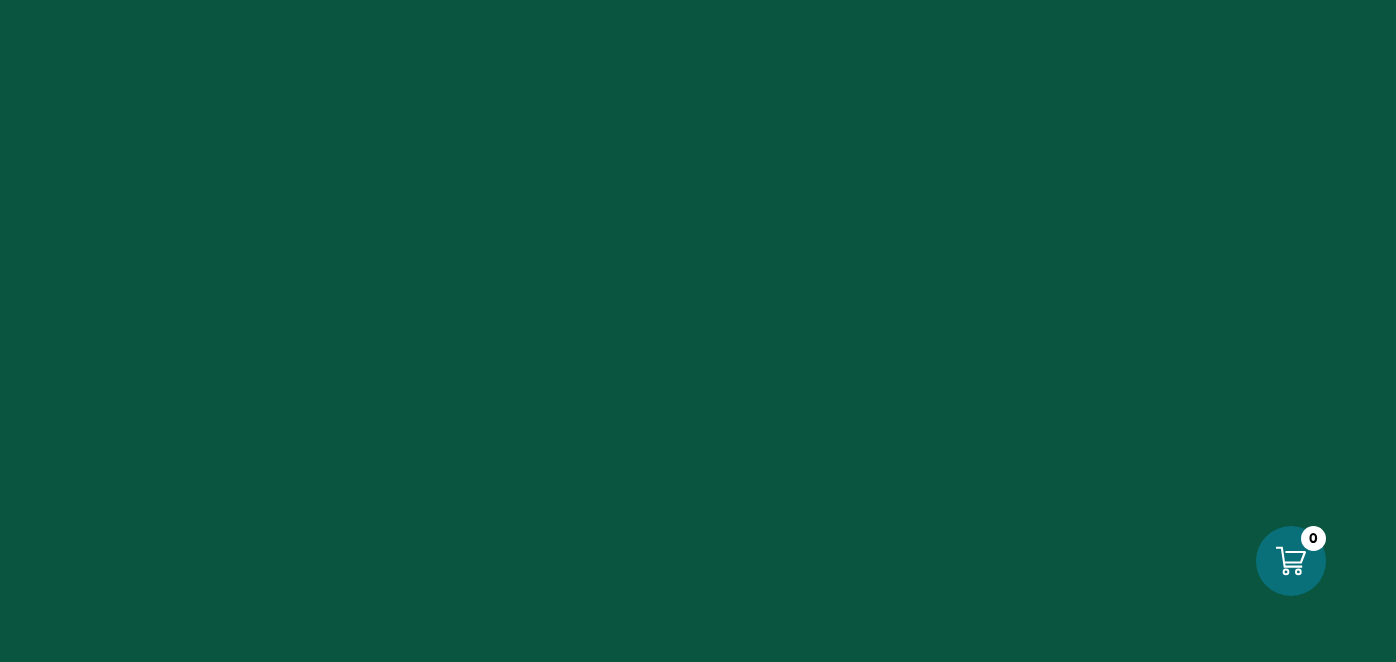 scroll, scrollTop: 0, scrollLeft: 0, axis: both 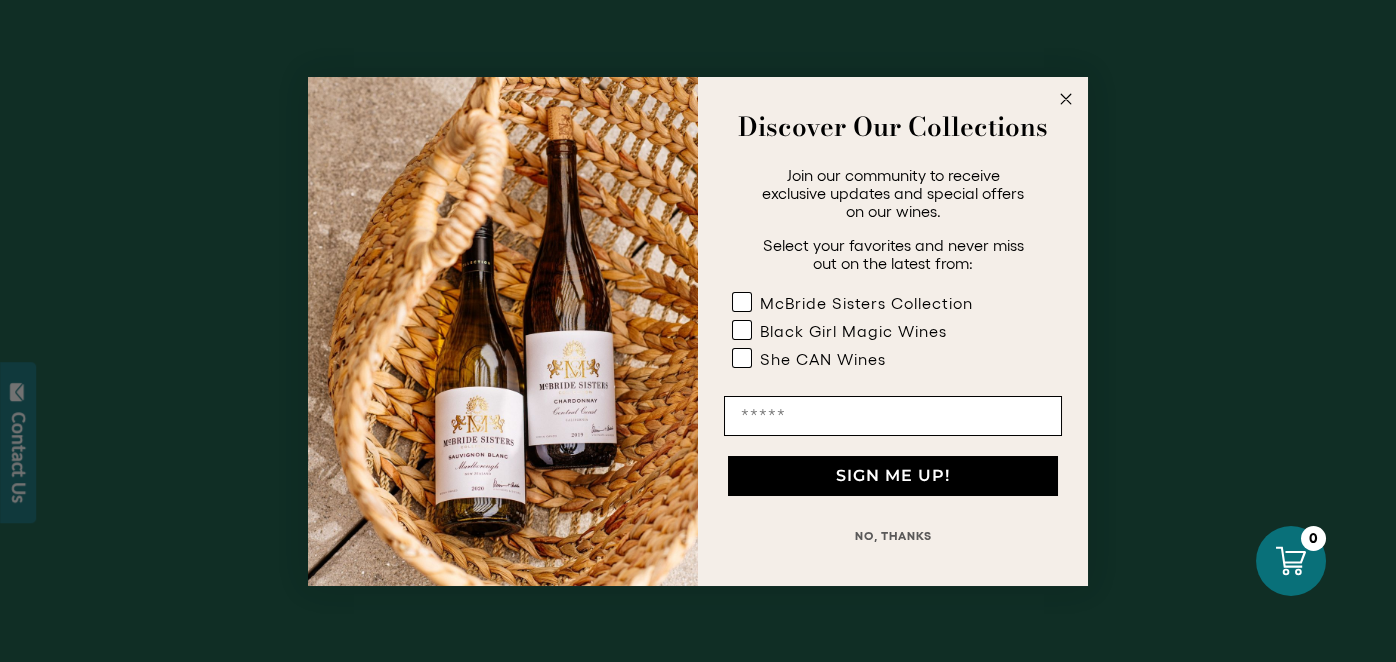 click on "NO, THANKS" at bounding box center [893, 536] 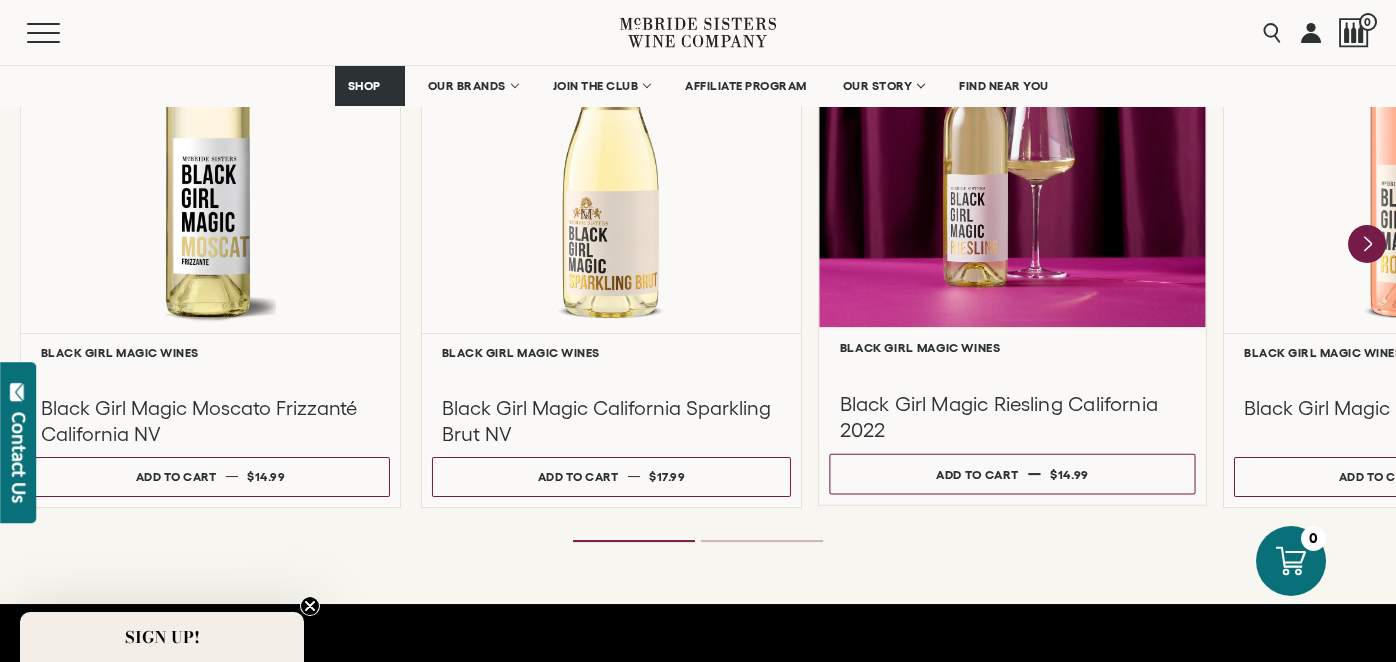 scroll, scrollTop: 1930, scrollLeft: 0, axis: vertical 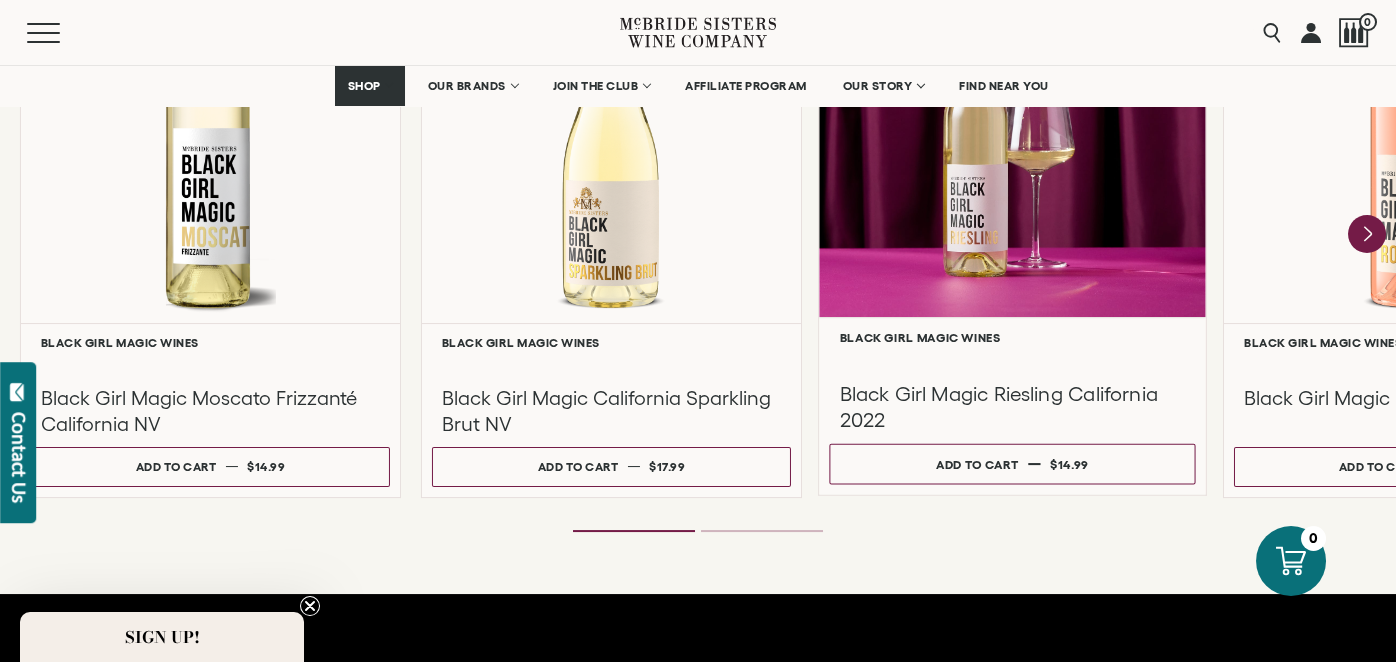 click at bounding box center [1012, 124] 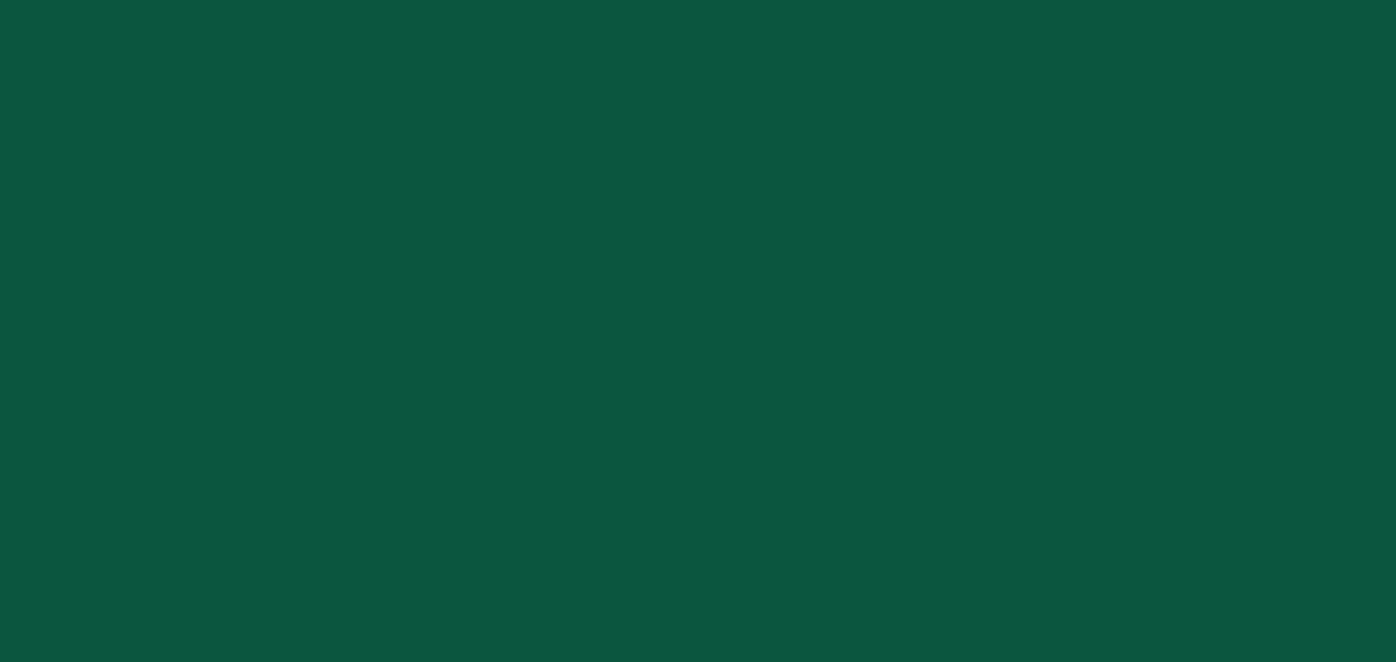 scroll, scrollTop: 0, scrollLeft: 0, axis: both 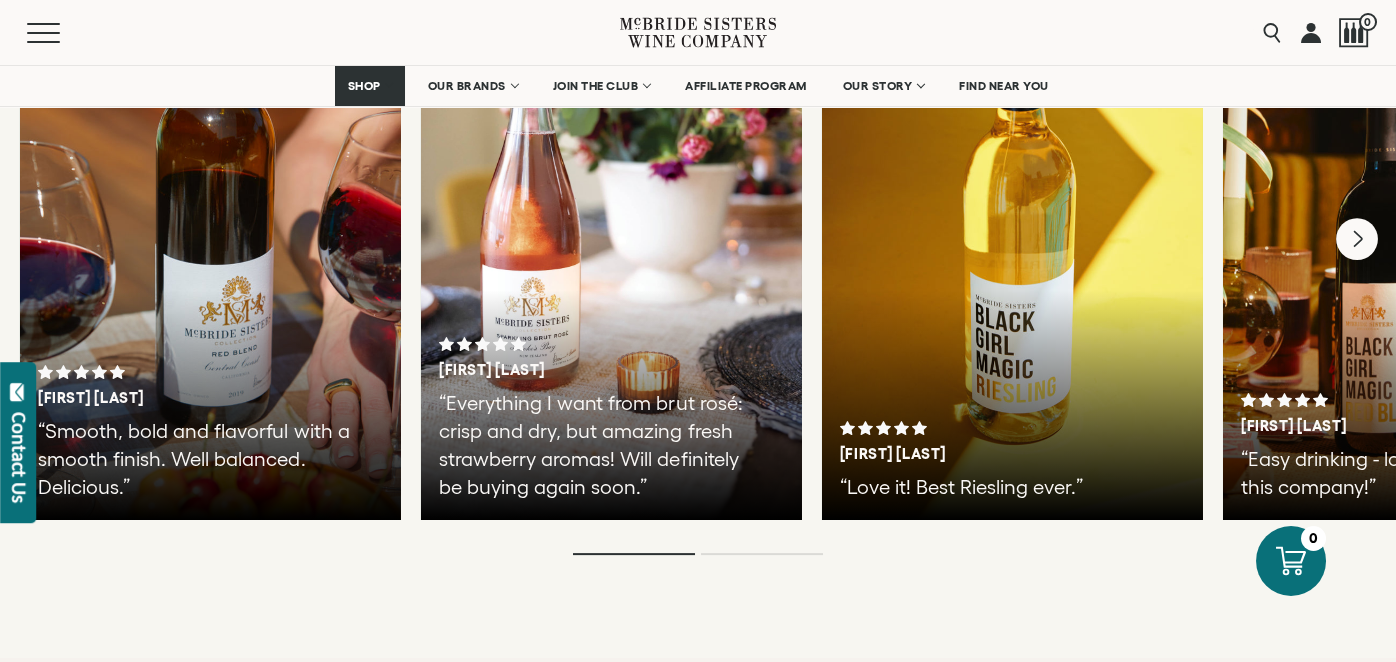 click 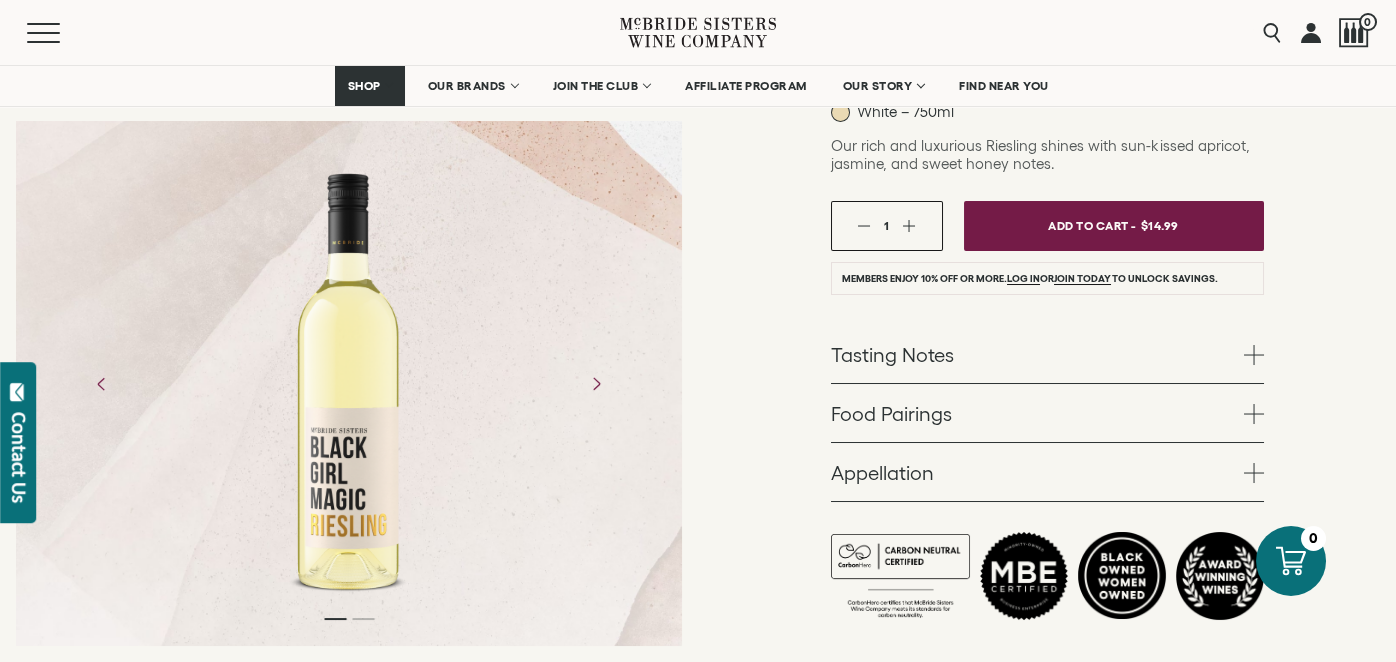 scroll, scrollTop: 334, scrollLeft: 0, axis: vertical 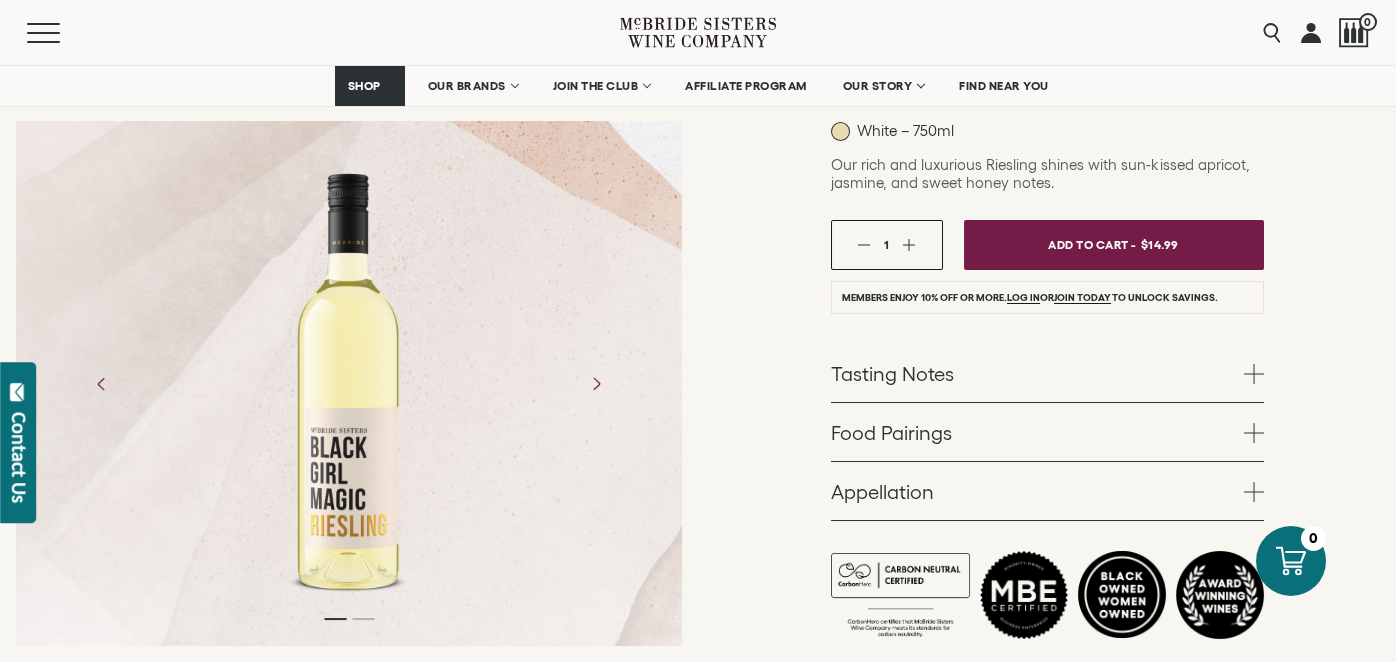 click on "Tasting Notes" at bounding box center (1047, 373) 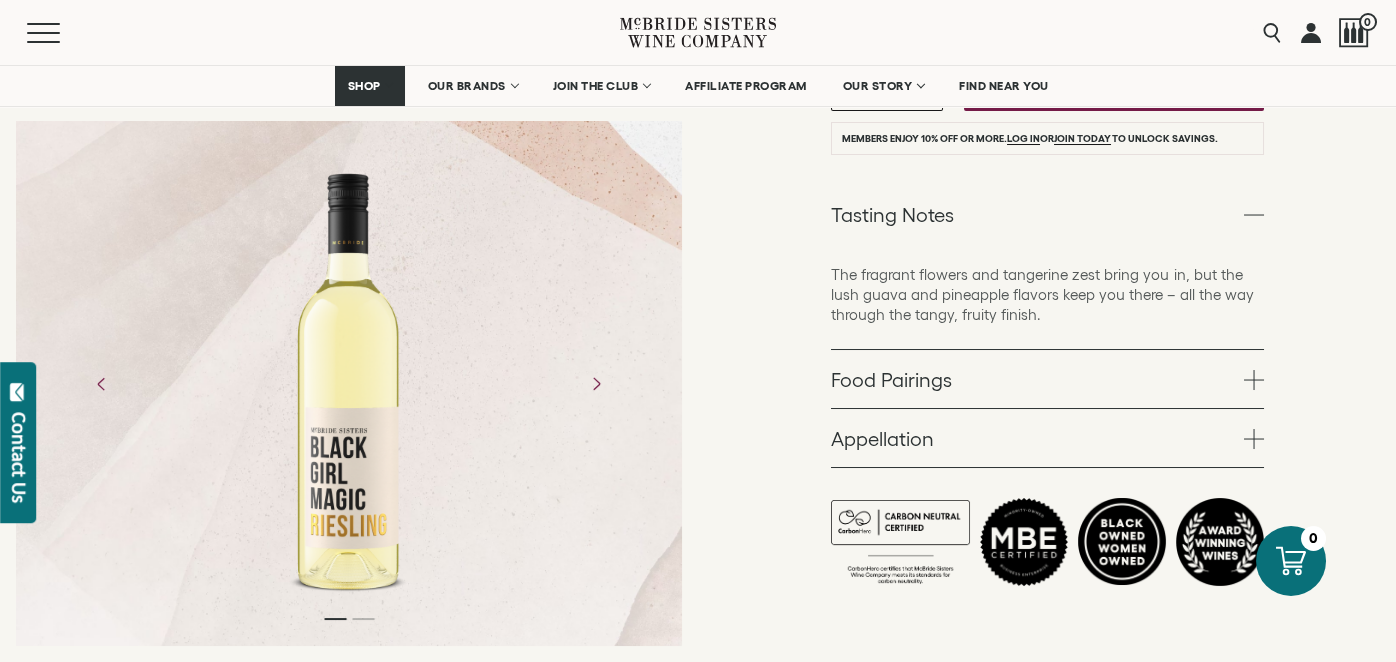 scroll, scrollTop: 463, scrollLeft: 0, axis: vertical 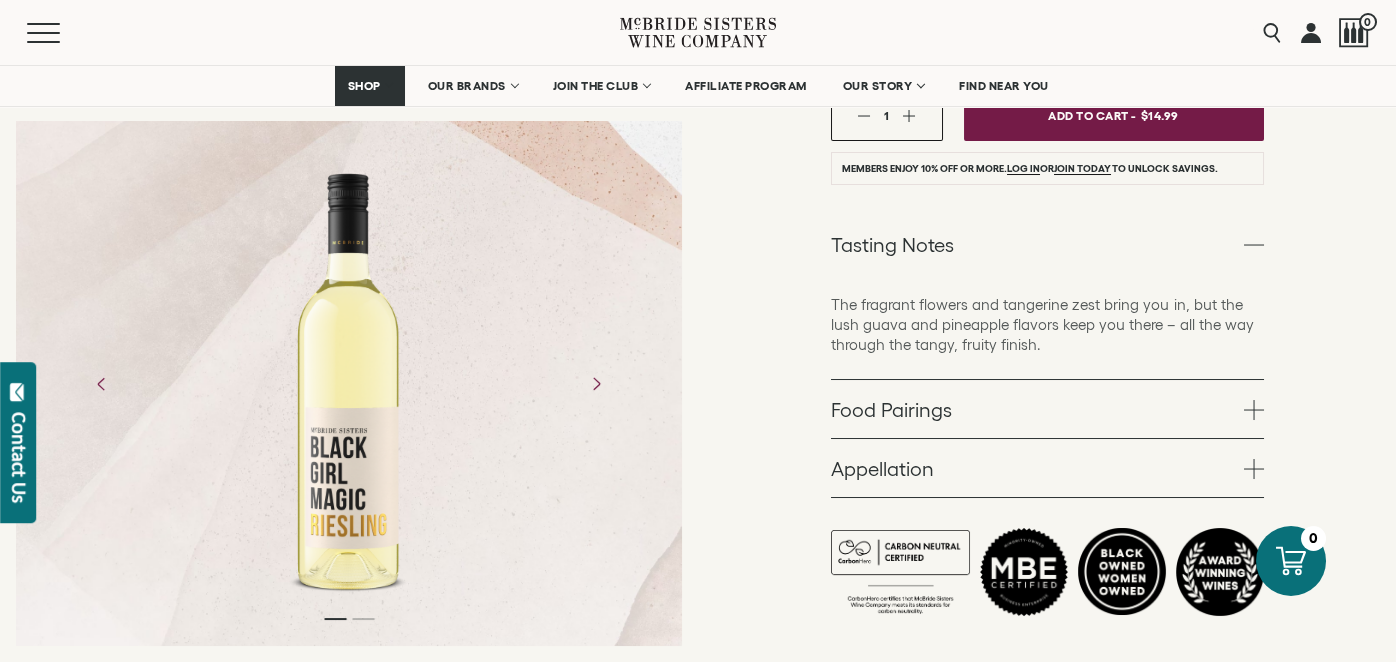 click on "Food Pairings" at bounding box center [1047, 409] 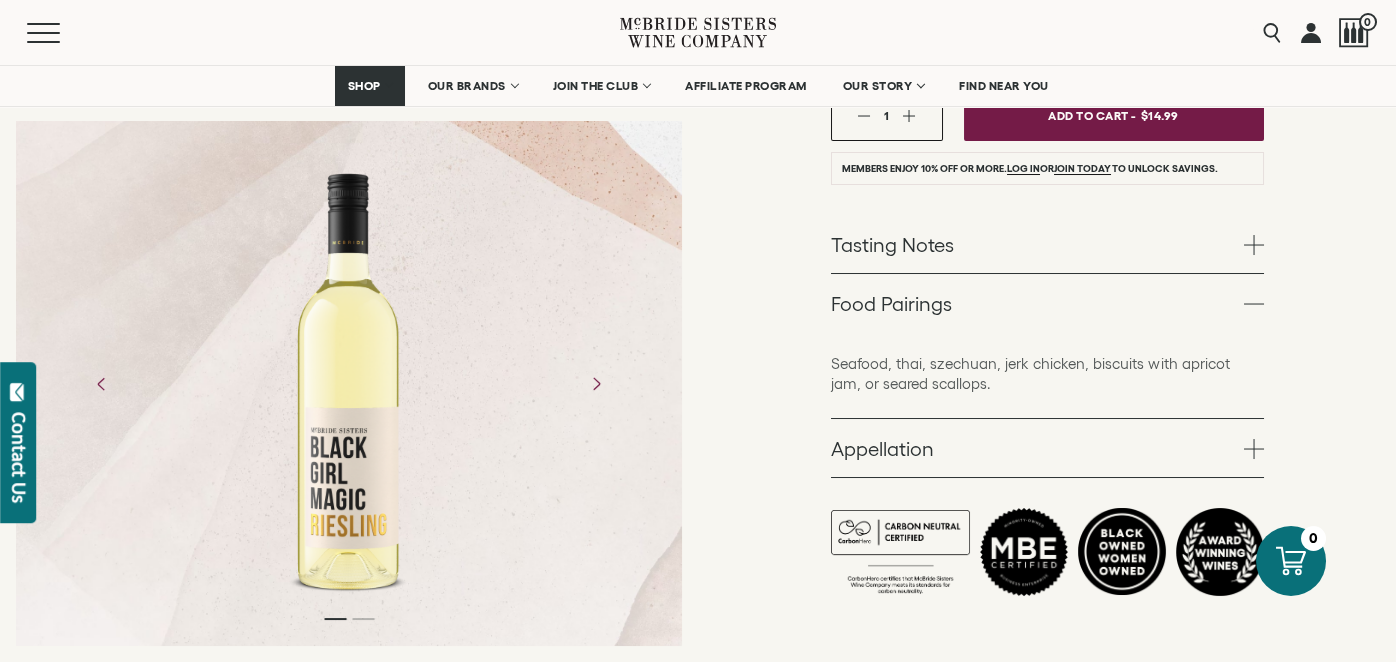 scroll, scrollTop: 477, scrollLeft: 0, axis: vertical 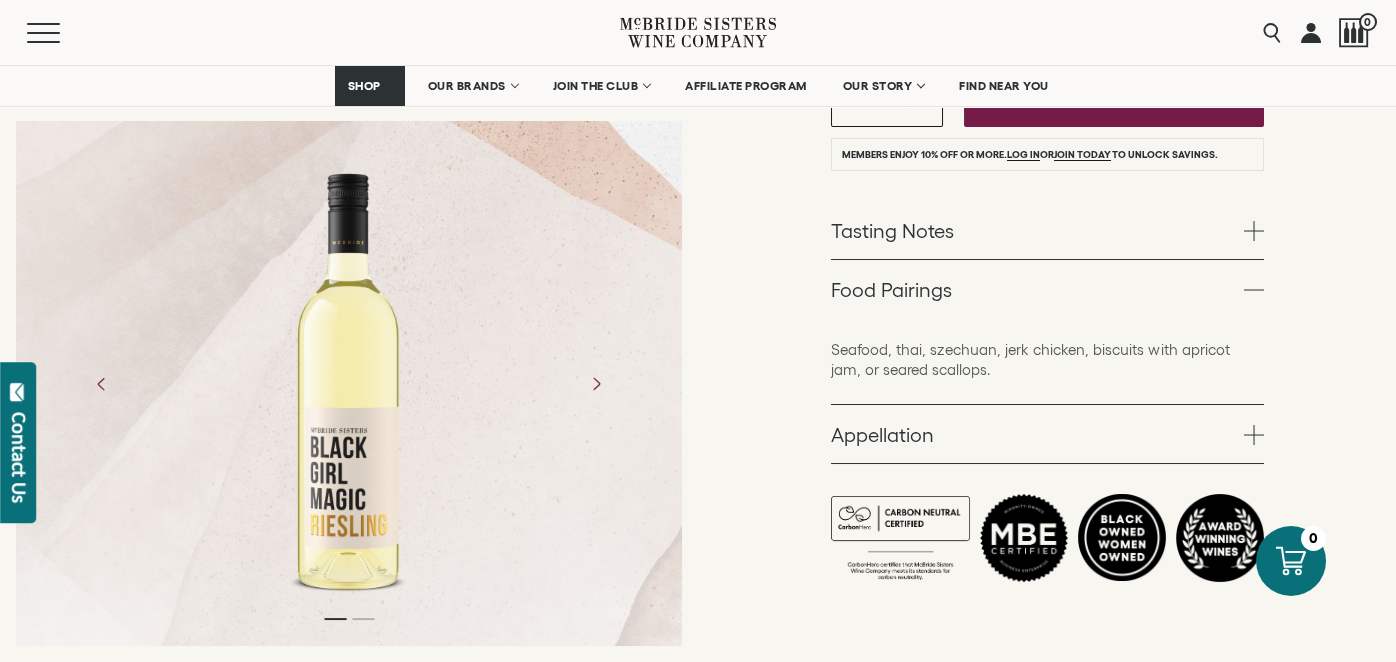 click on "Appellation" at bounding box center [1047, 434] 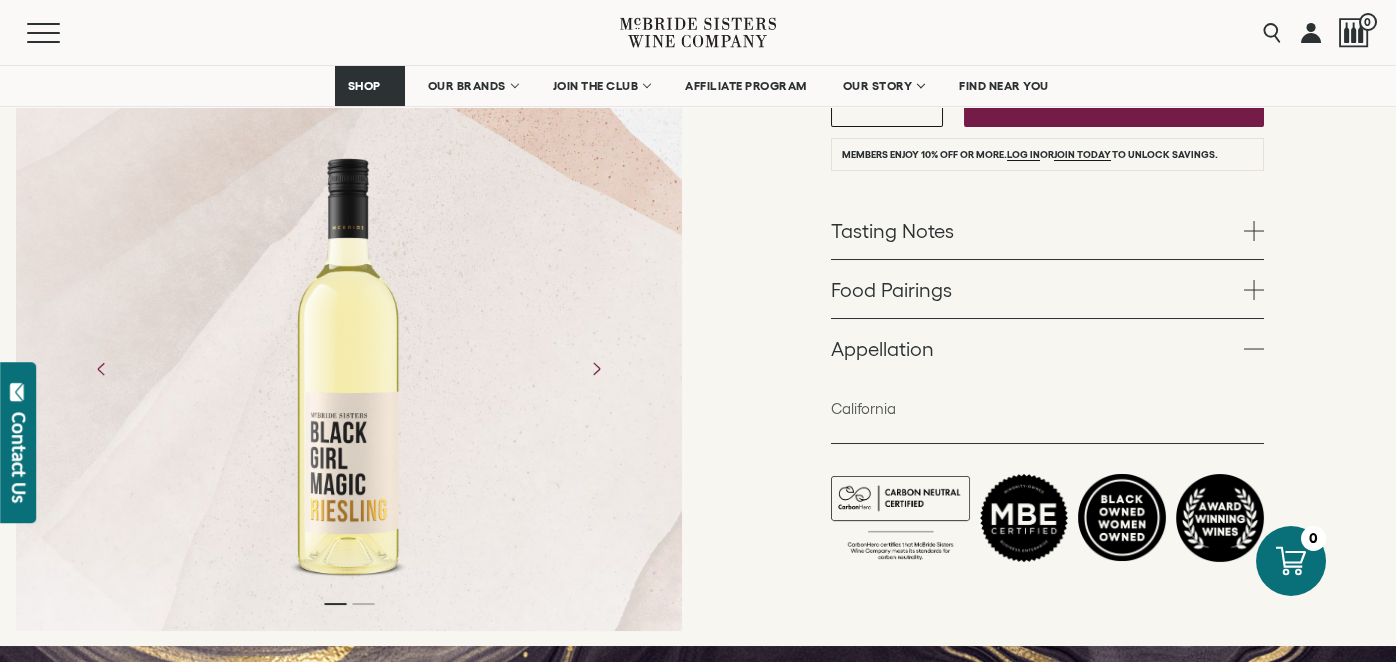 click on "Food Pairings" at bounding box center (1047, 289) 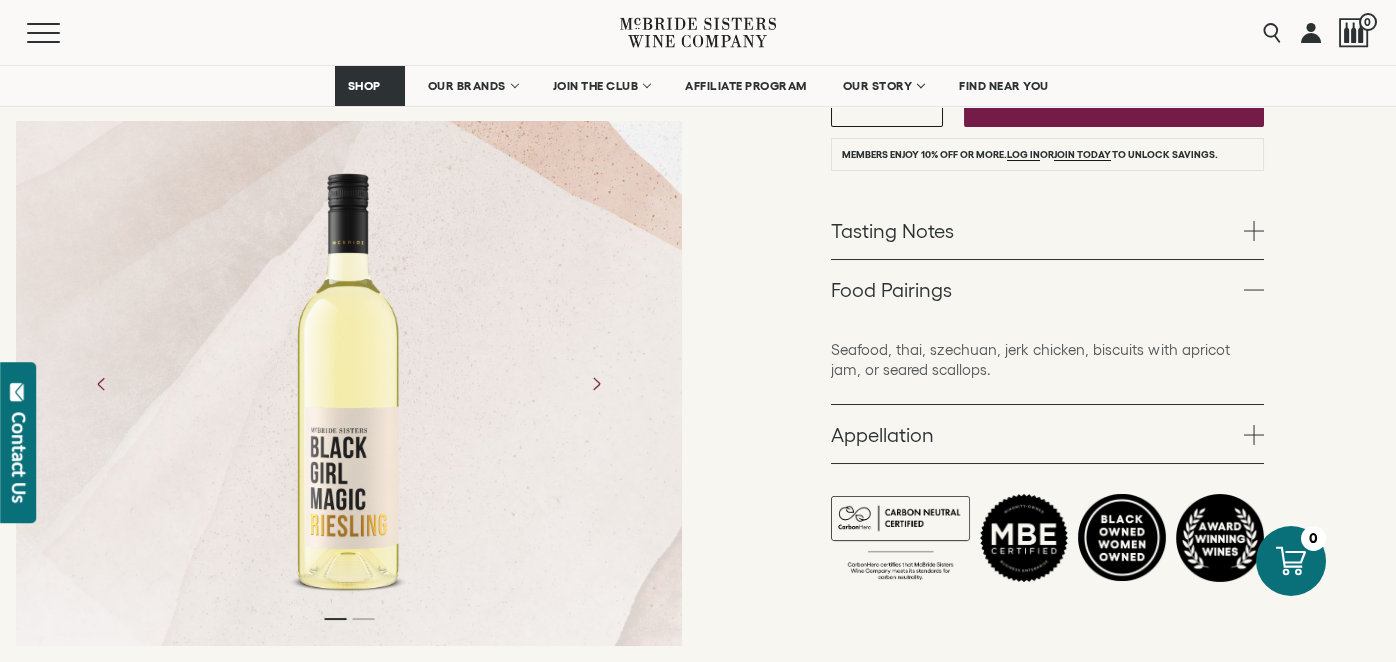 click on "Tasting Notes" at bounding box center (1047, 230) 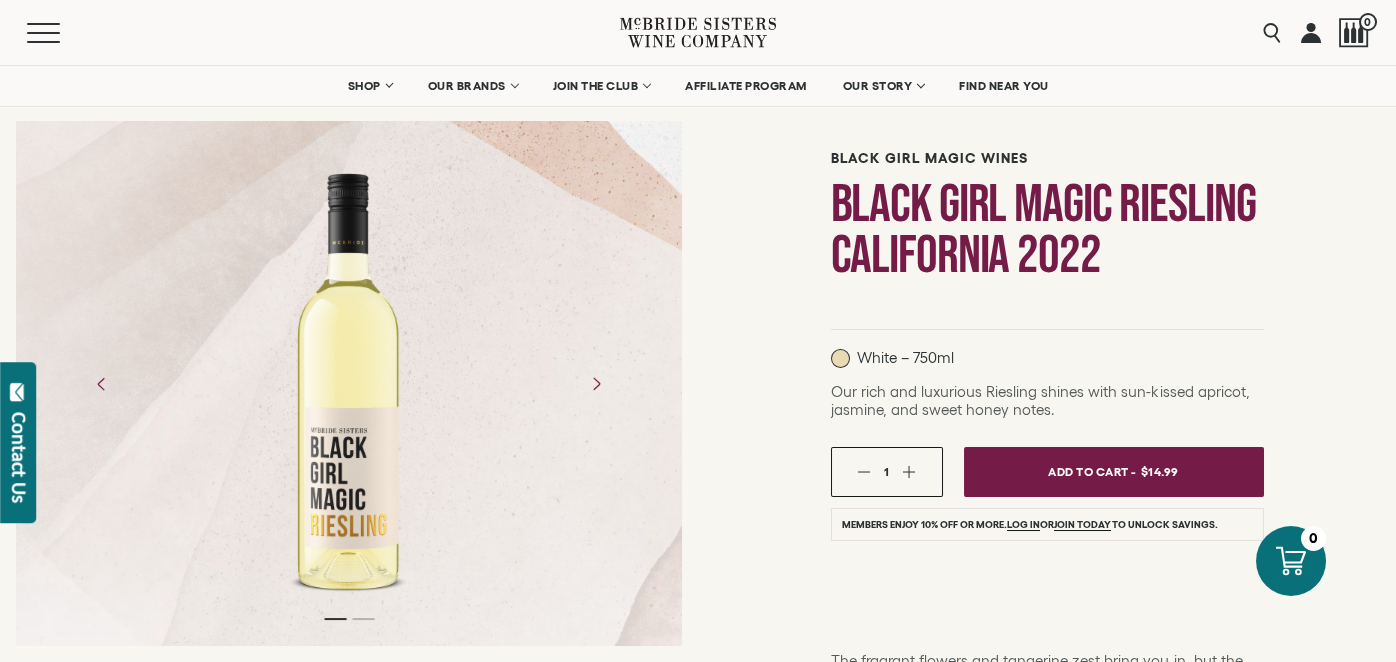 scroll, scrollTop: 109, scrollLeft: 0, axis: vertical 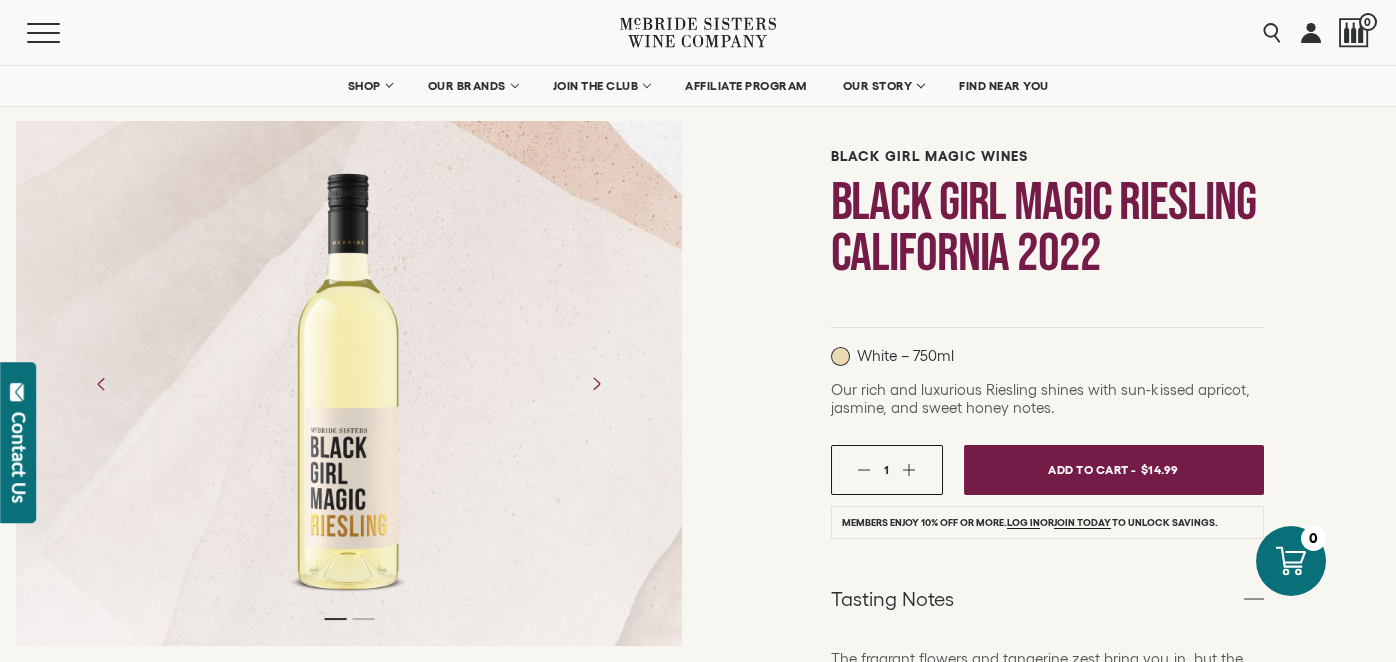 click at bounding box center [909, 469] 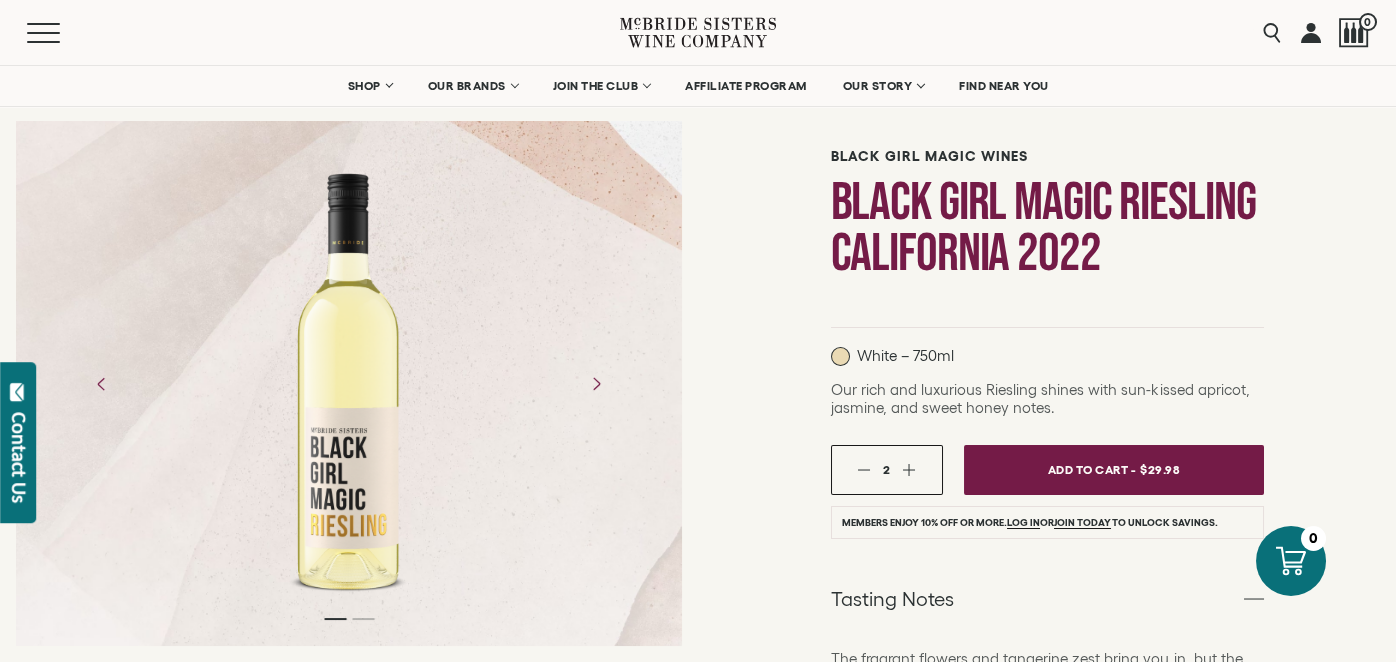 click at bounding box center [909, 469] 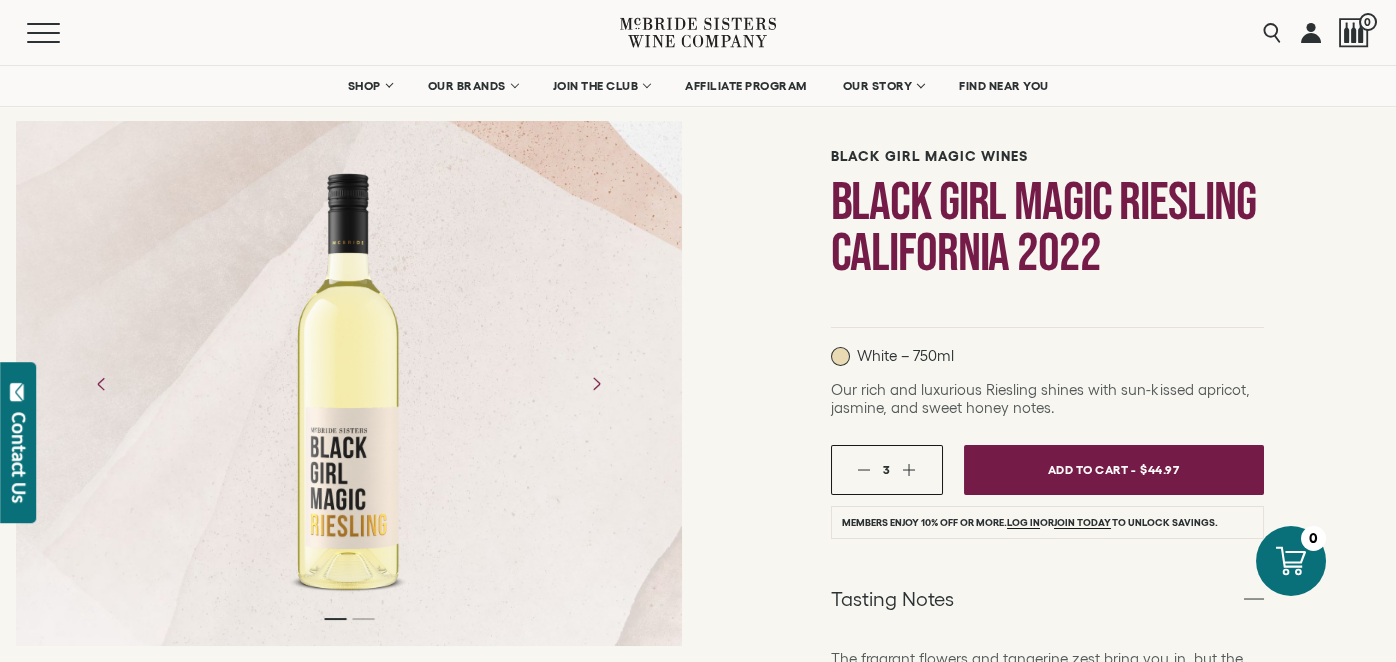 click on "3" at bounding box center (887, 469) 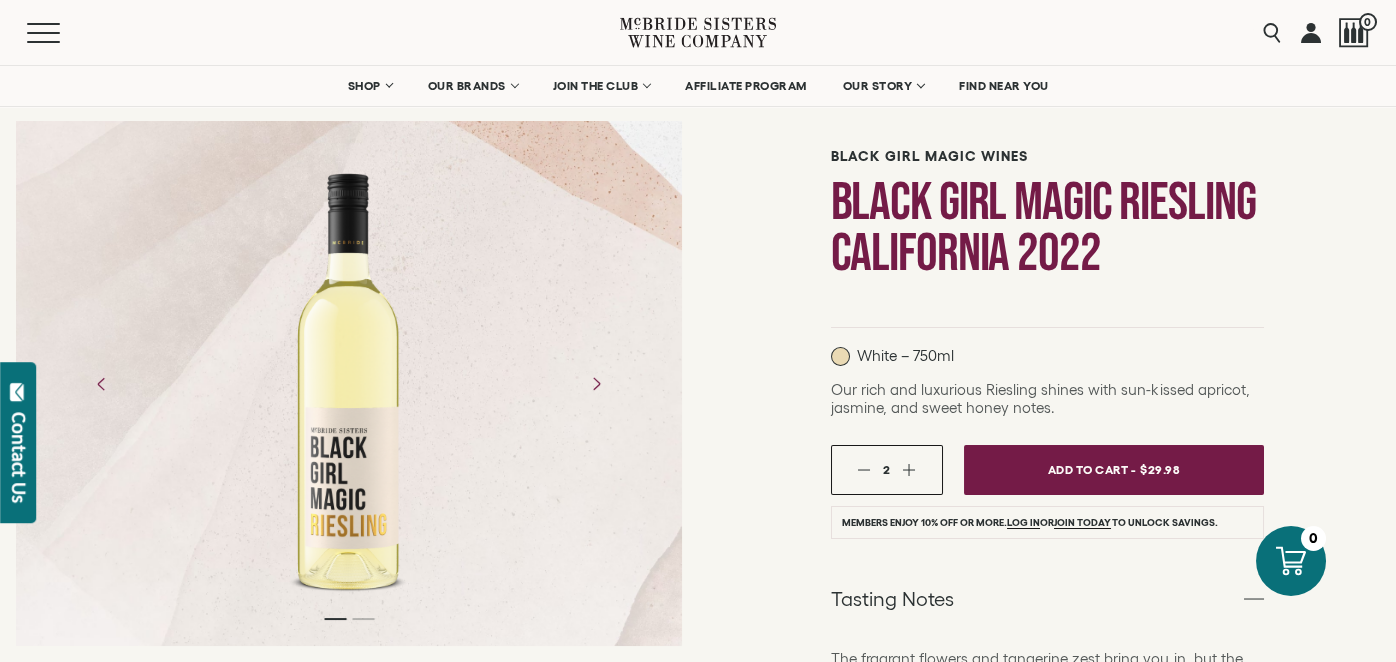 click at bounding box center (864, 469) 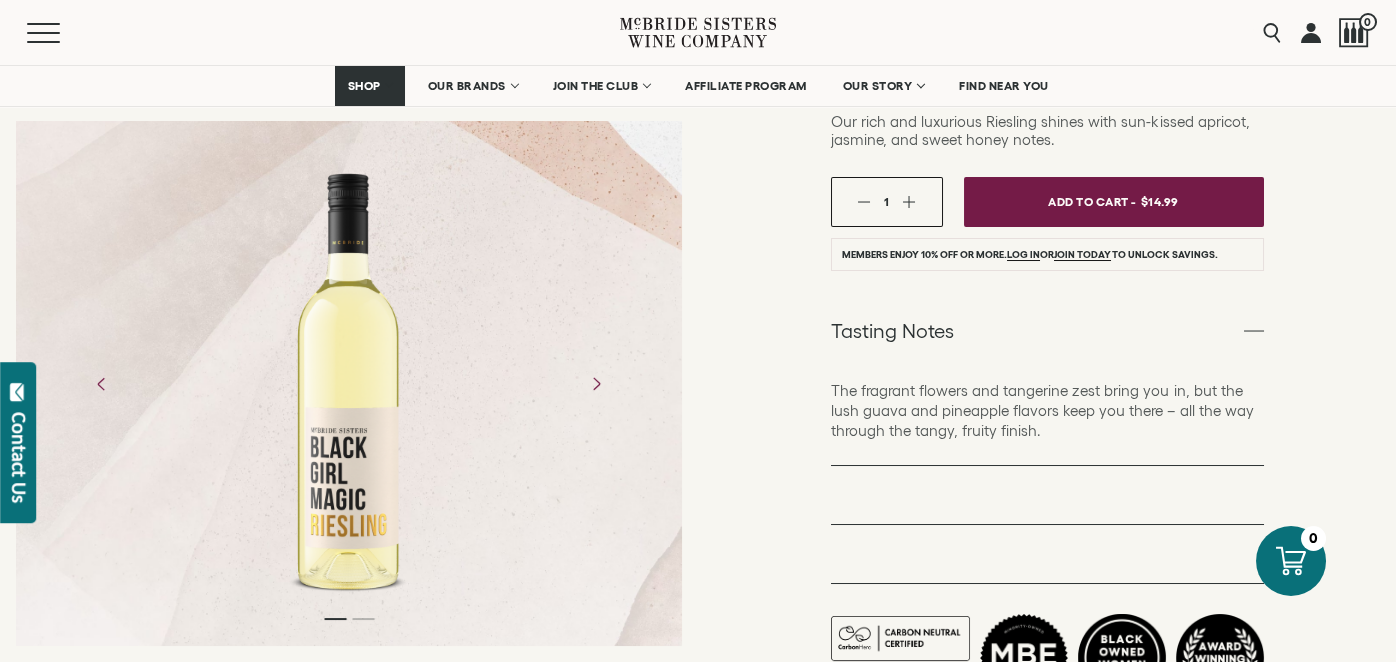 scroll, scrollTop: 0, scrollLeft: 0, axis: both 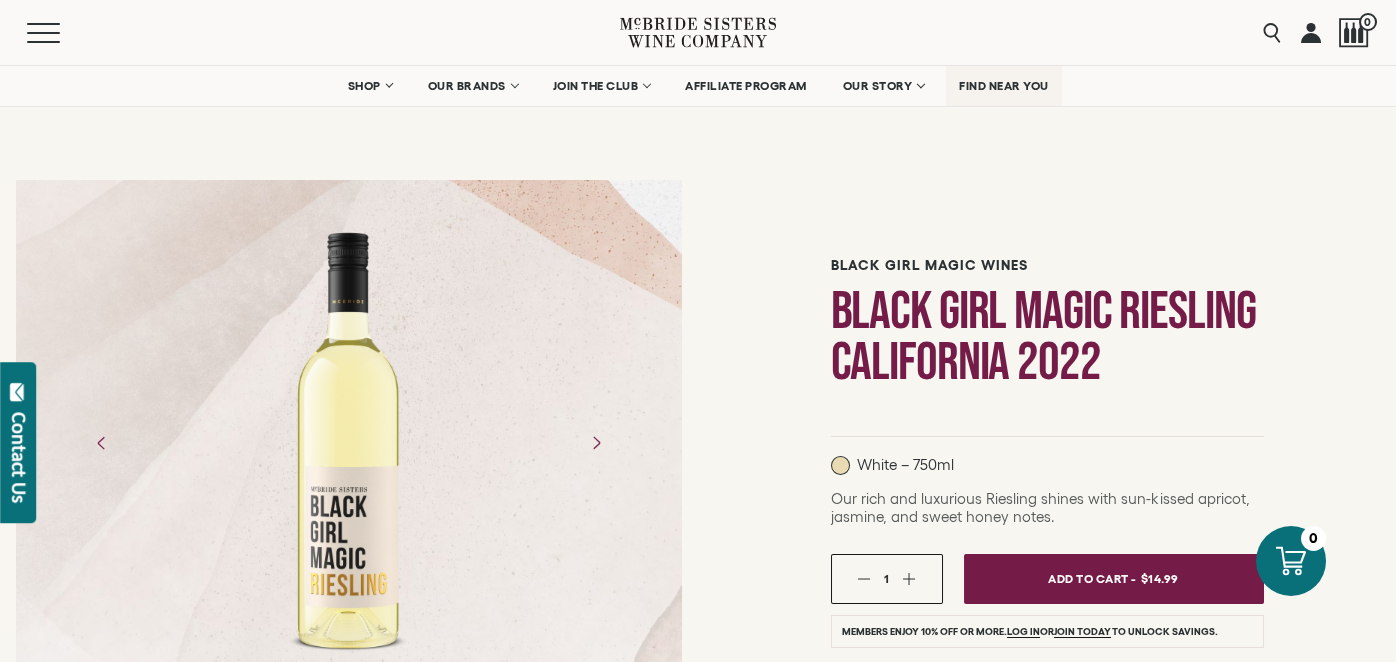 click on "FIND NEAR YOU" at bounding box center [1004, 86] 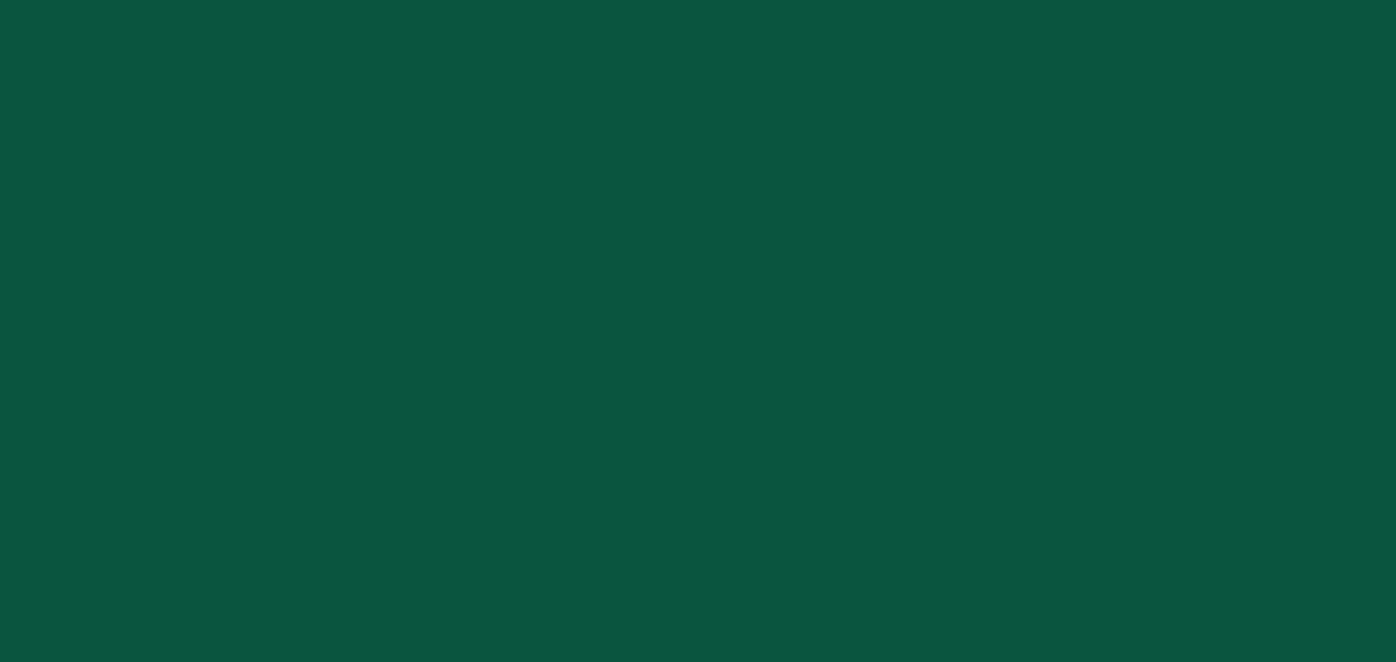 scroll, scrollTop: 0, scrollLeft: 0, axis: both 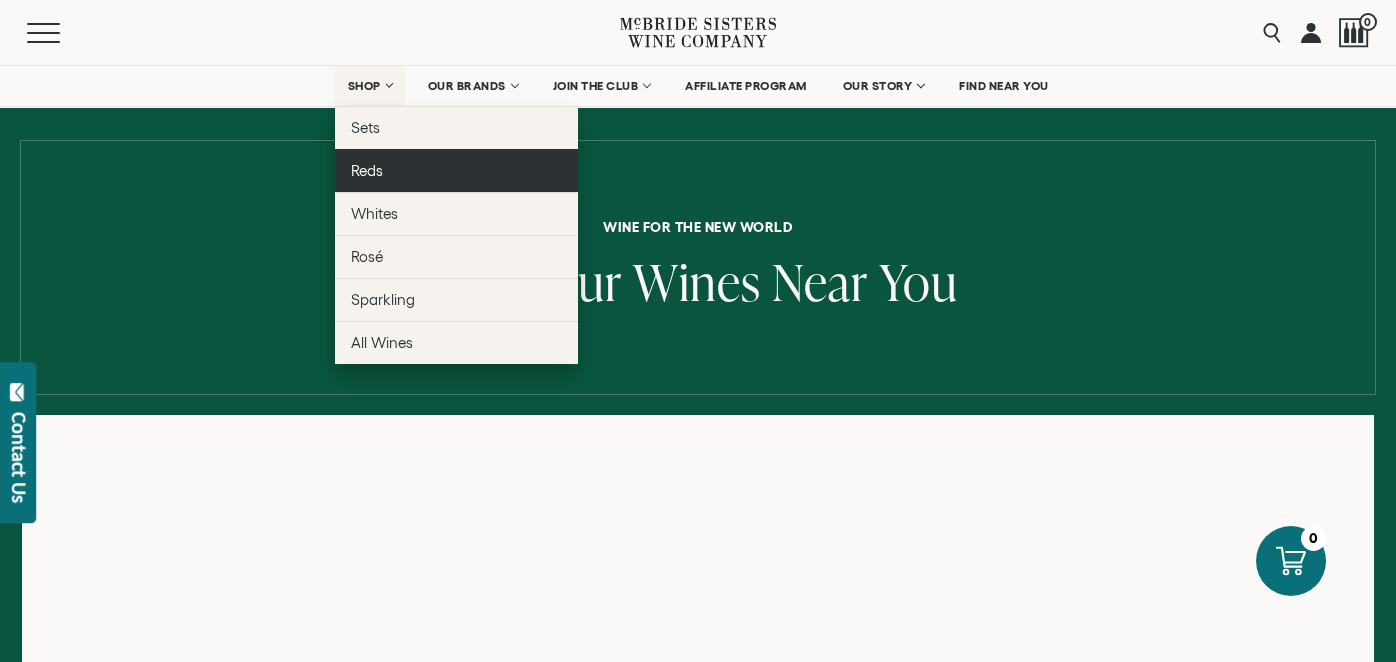 click on "Reds" at bounding box center [456, 170] 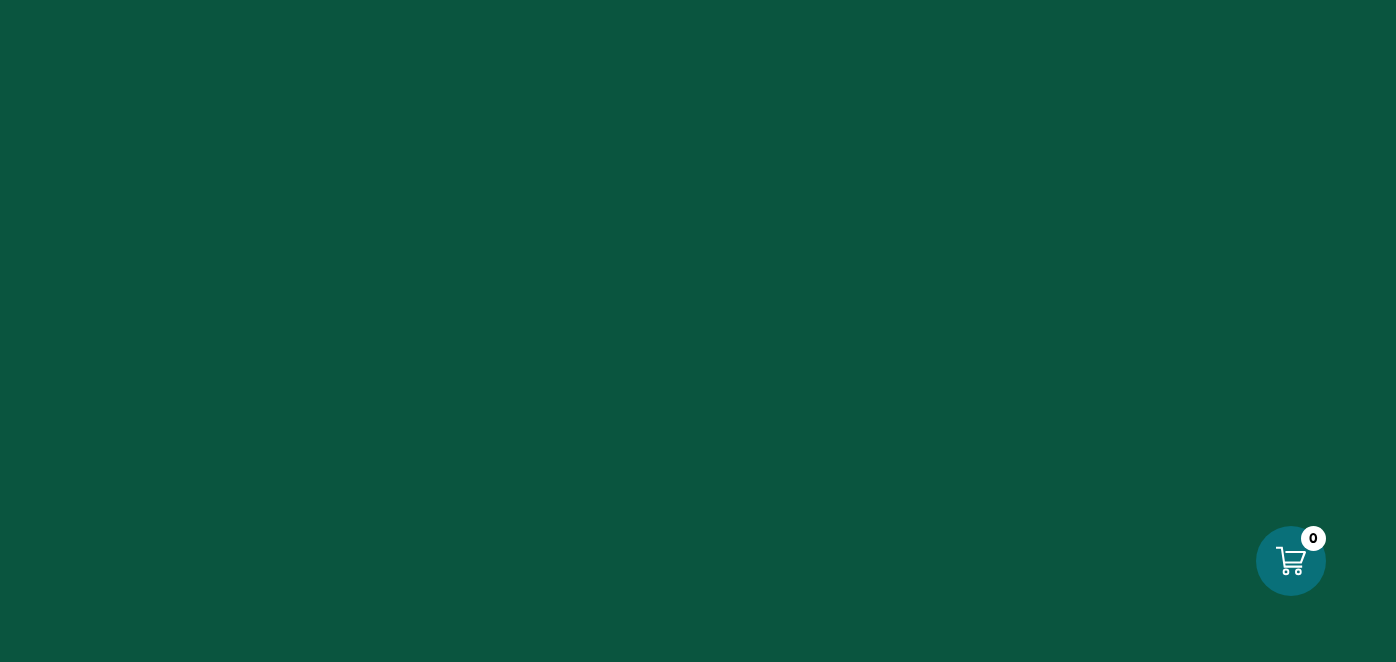 scroll, scrollTop: 0, scrollLeft: 0, axis: both 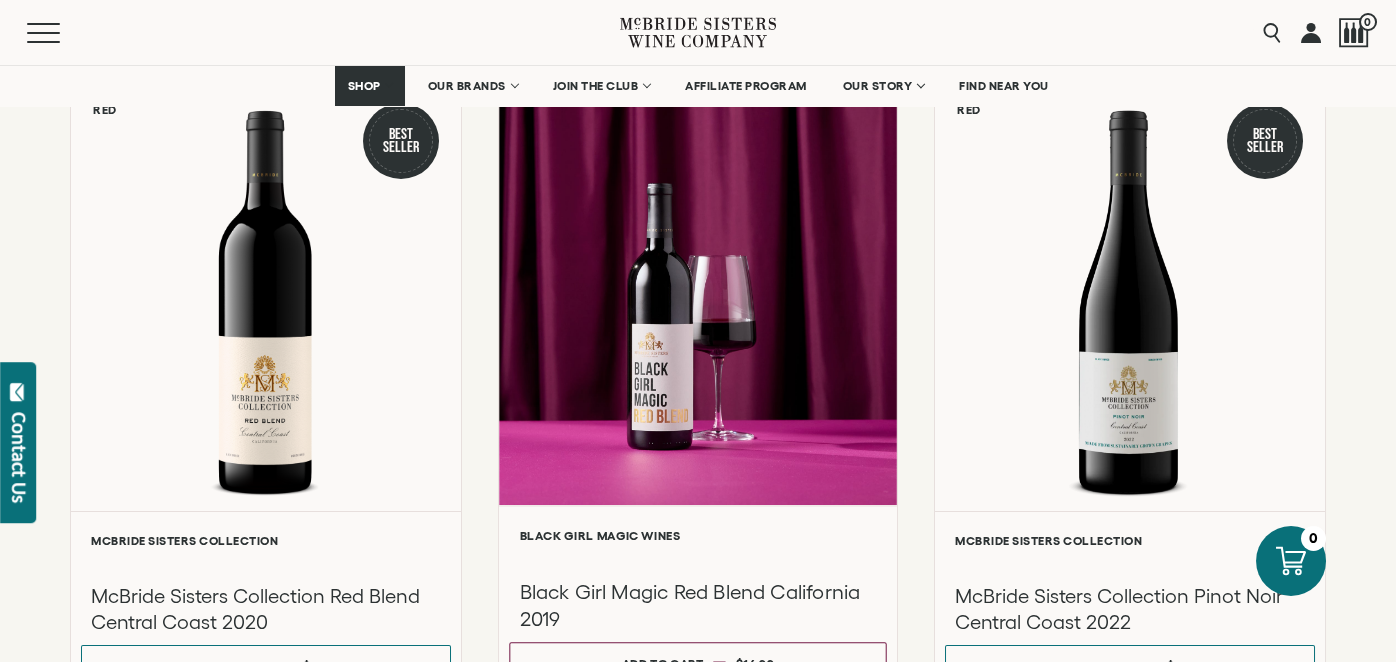 click at bounding box center (698, 292) 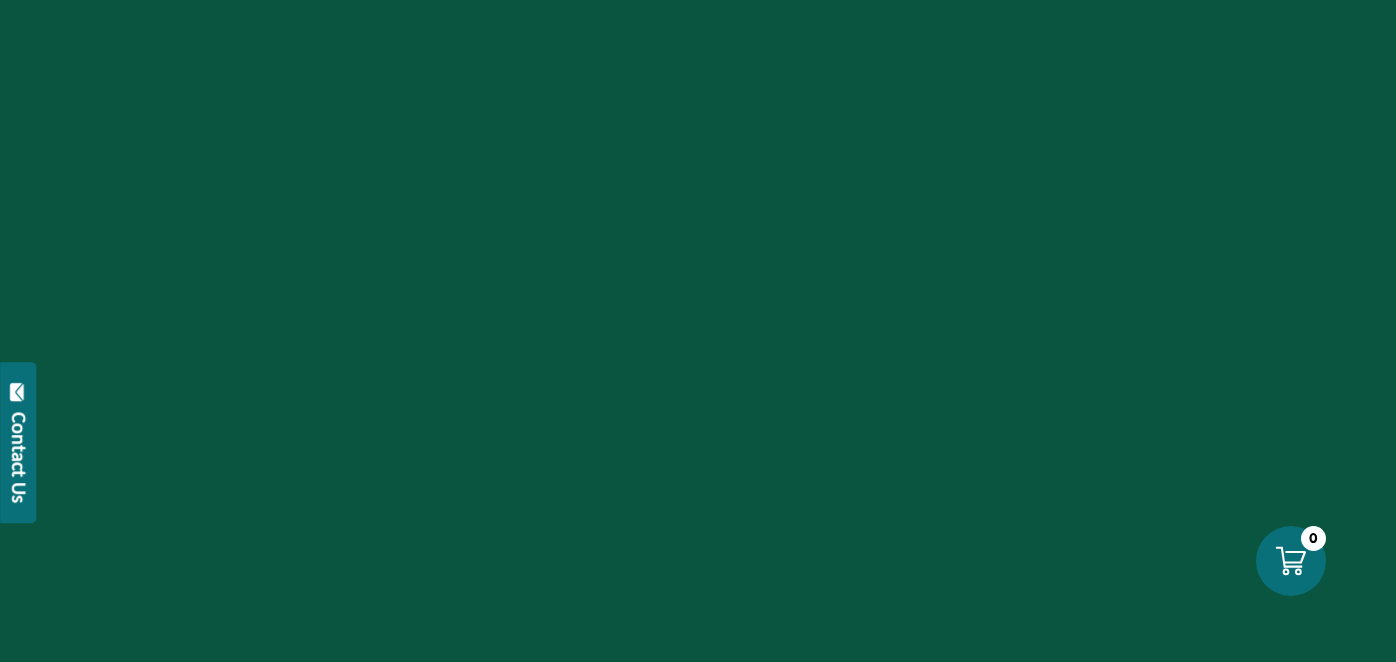 scroll, scrollTop: 0, scrollLeft: 0, axis: both 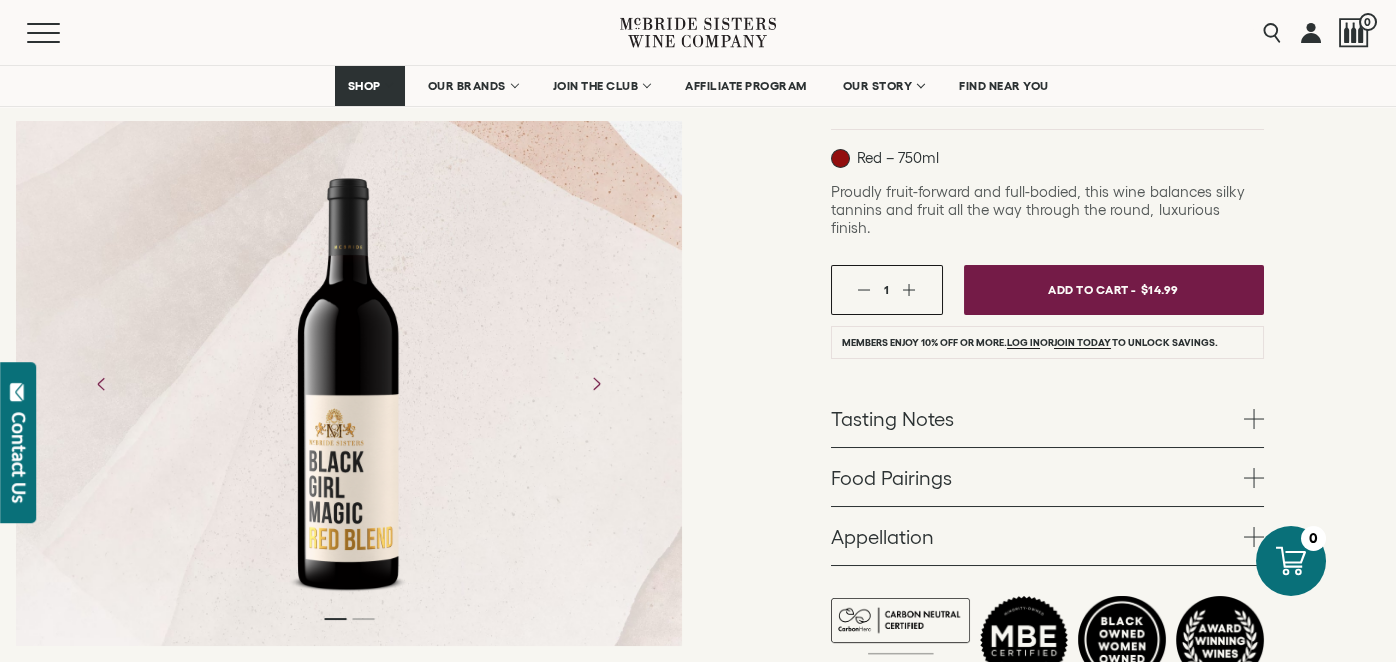 click on "Tasting Notes" at bounding box center [1047, 418] 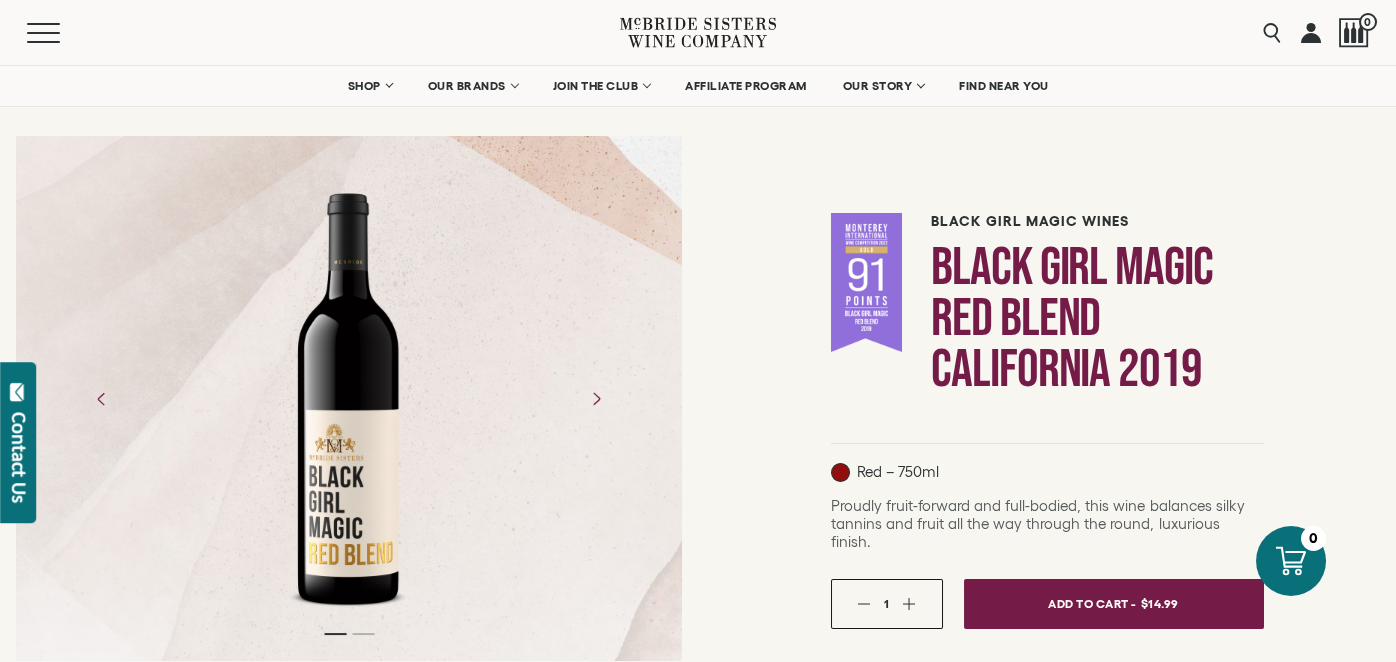 scroll, scrollTop: 0, scrollLeft: 0, axis: both 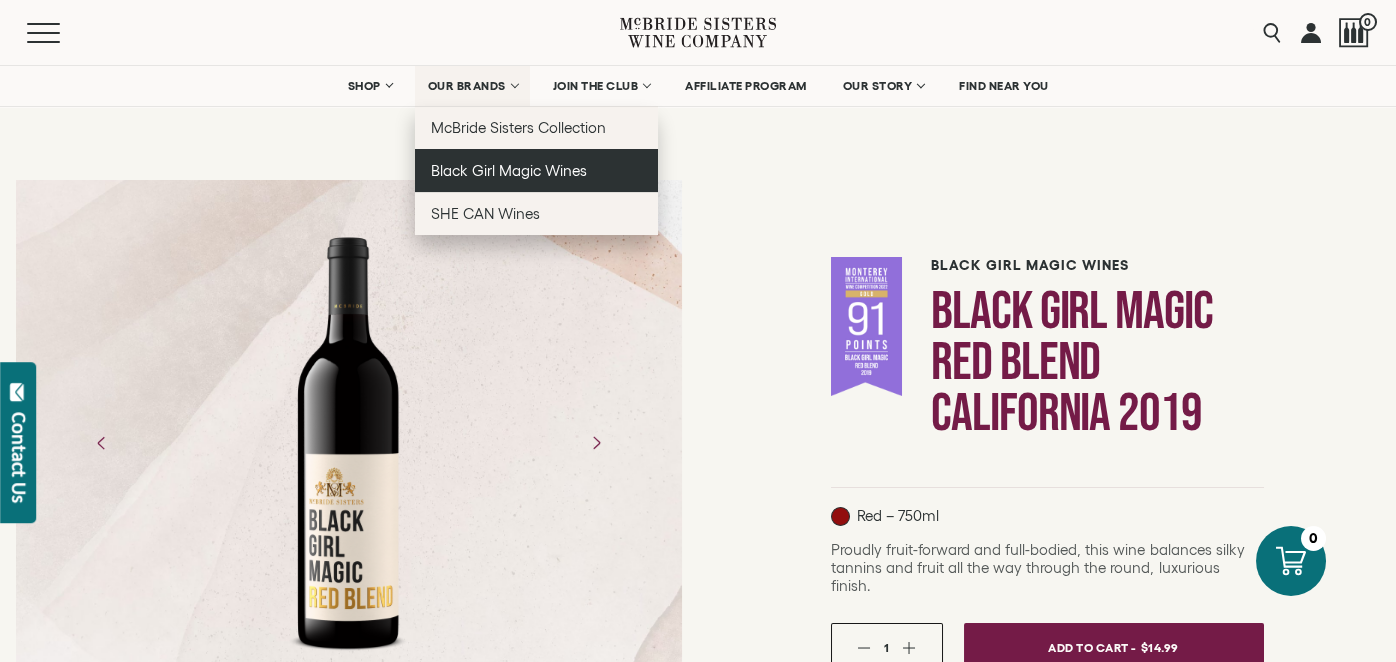 click on "Black Girl Magic Wines" at bounding box center [536, 170] 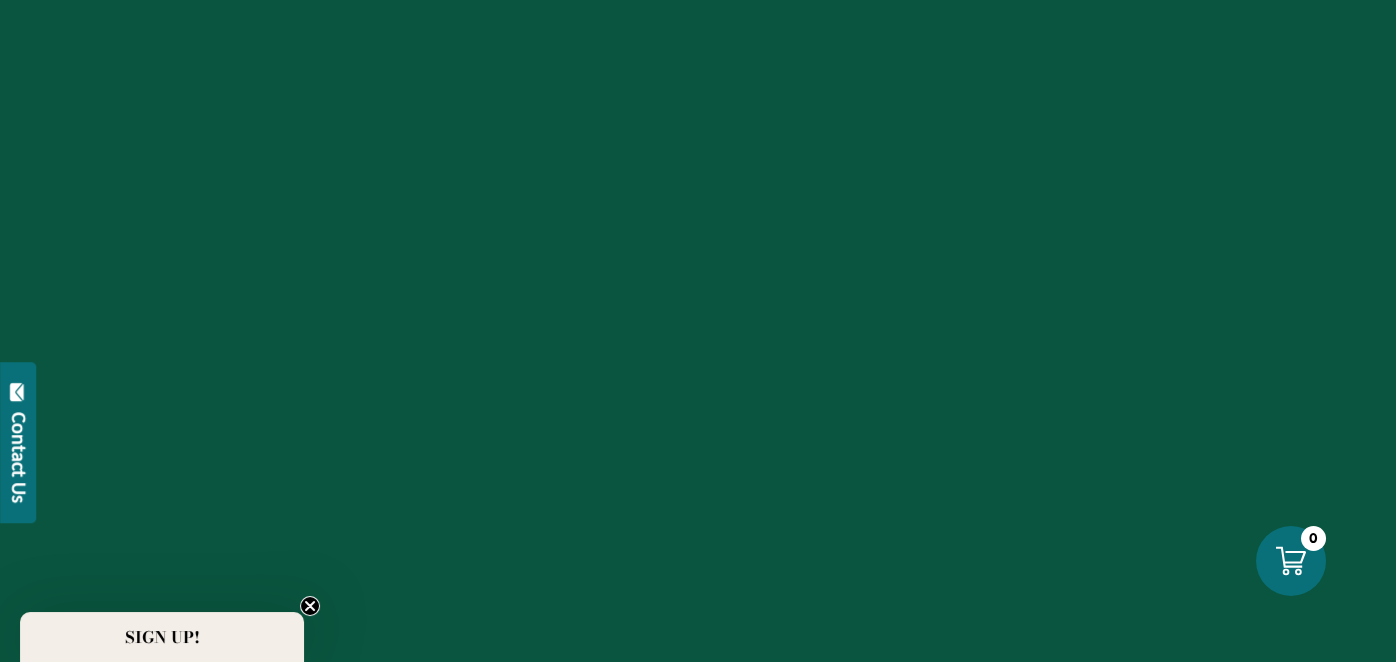 scroll, scrollTop: 55, scrollLeft: 0, axis: vertical 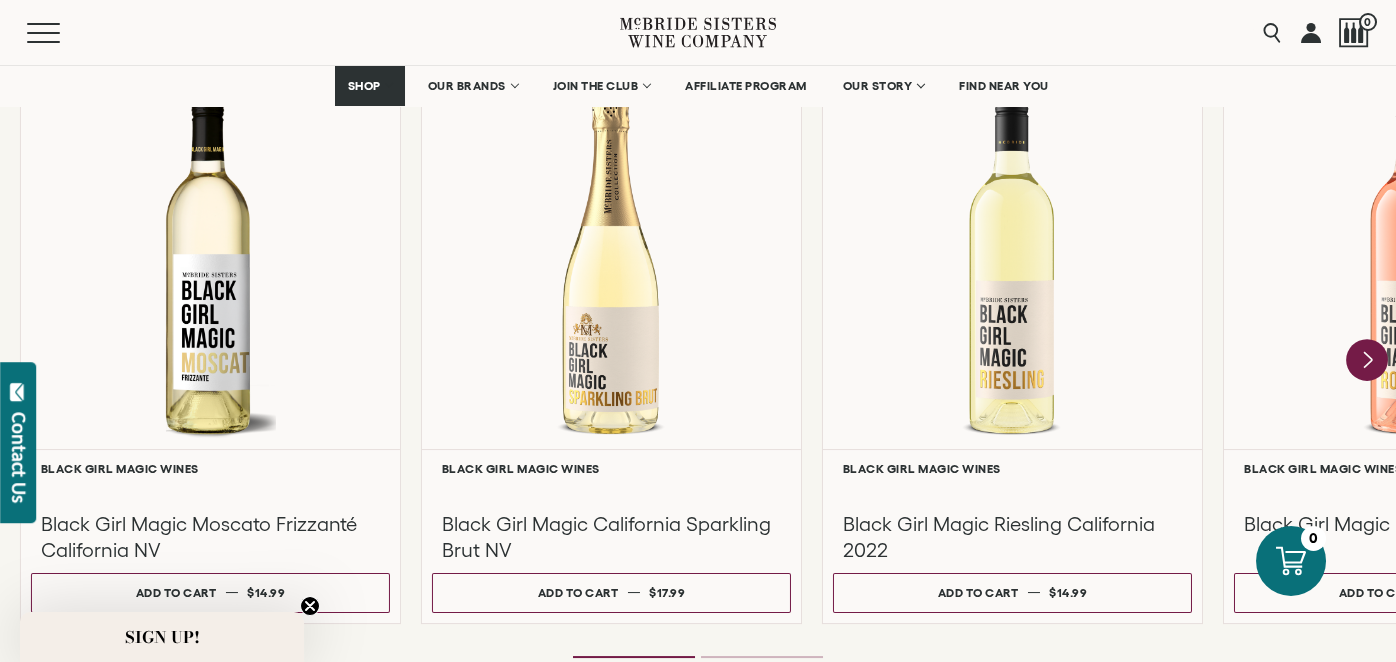 click 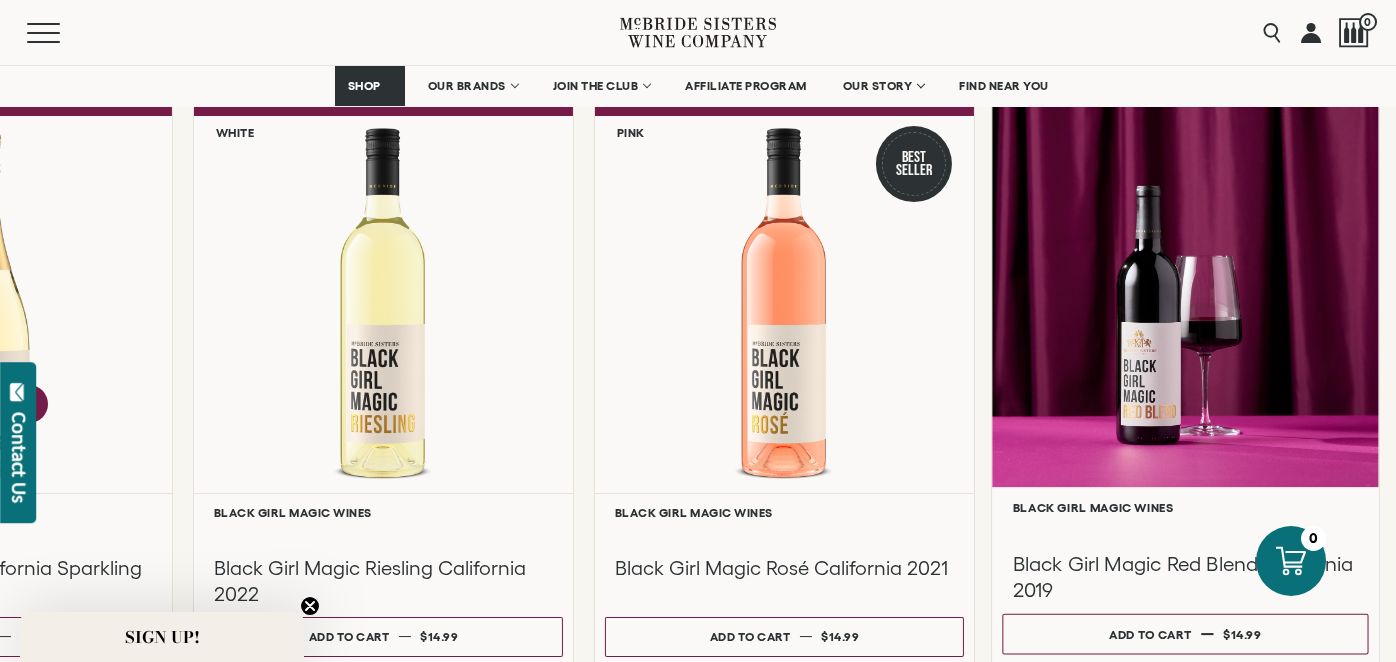 scroll, scrollTop: 1754, scrollLeft: 0, axis: vertical 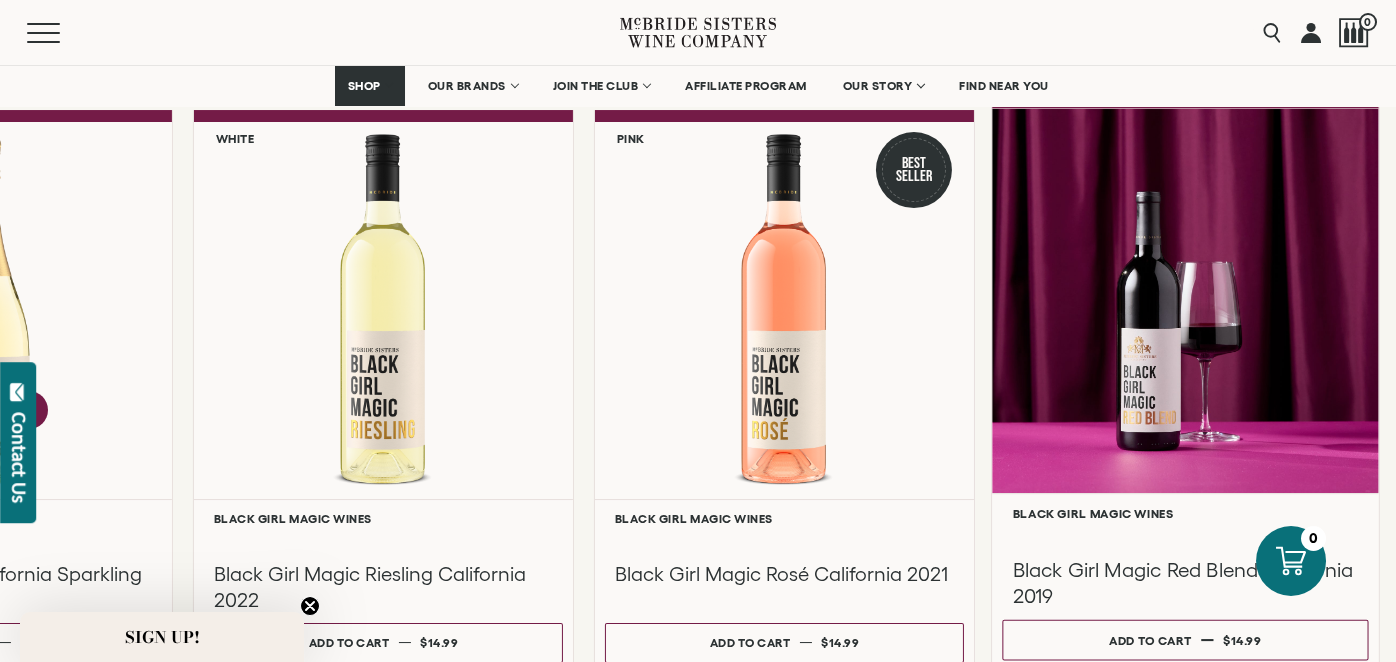 click at bounding box center (1185, 300) 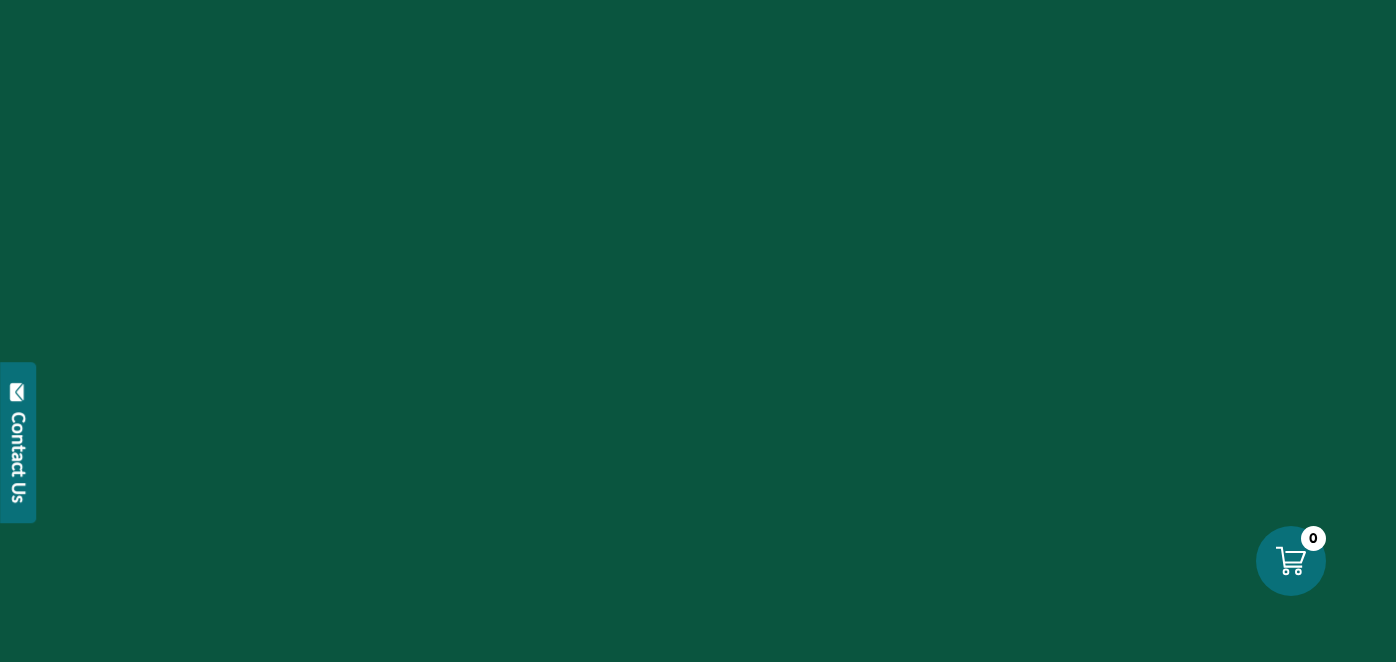 scroll, scrollTop: 0, scrollLeft: 0, axis: both 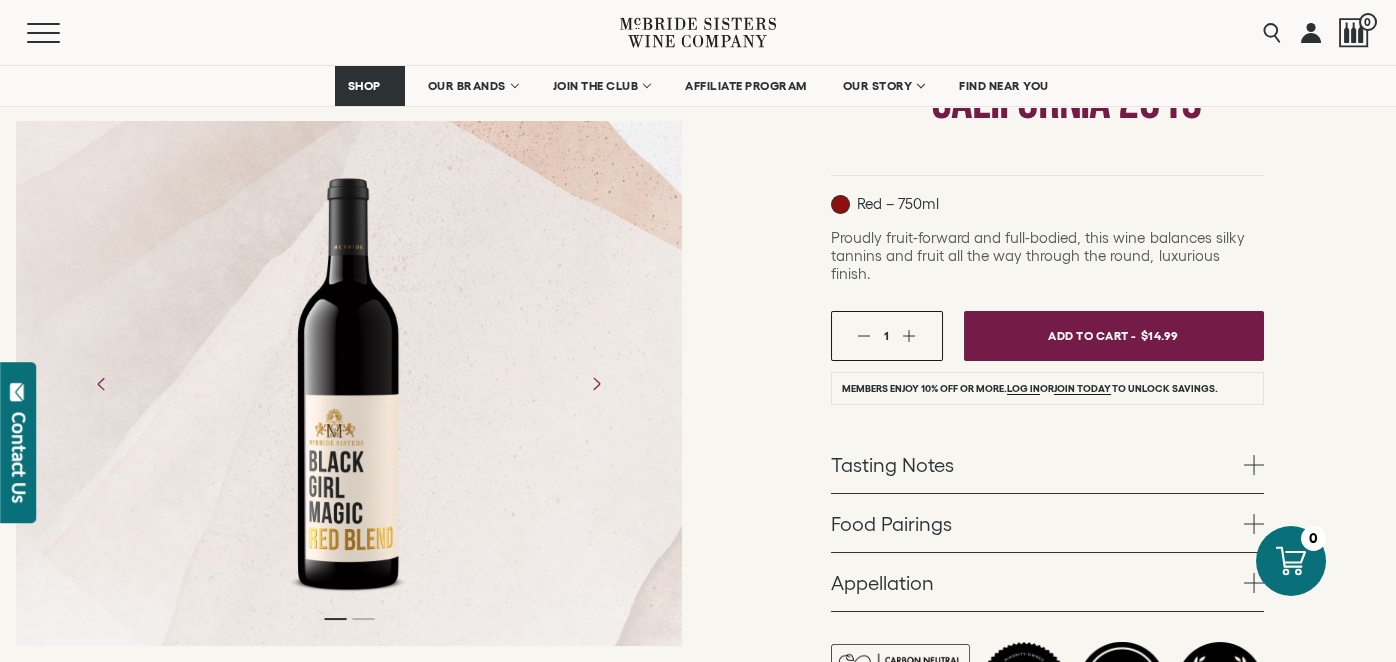 click on "Tasting Notes" at bounding box center [1047, 464] 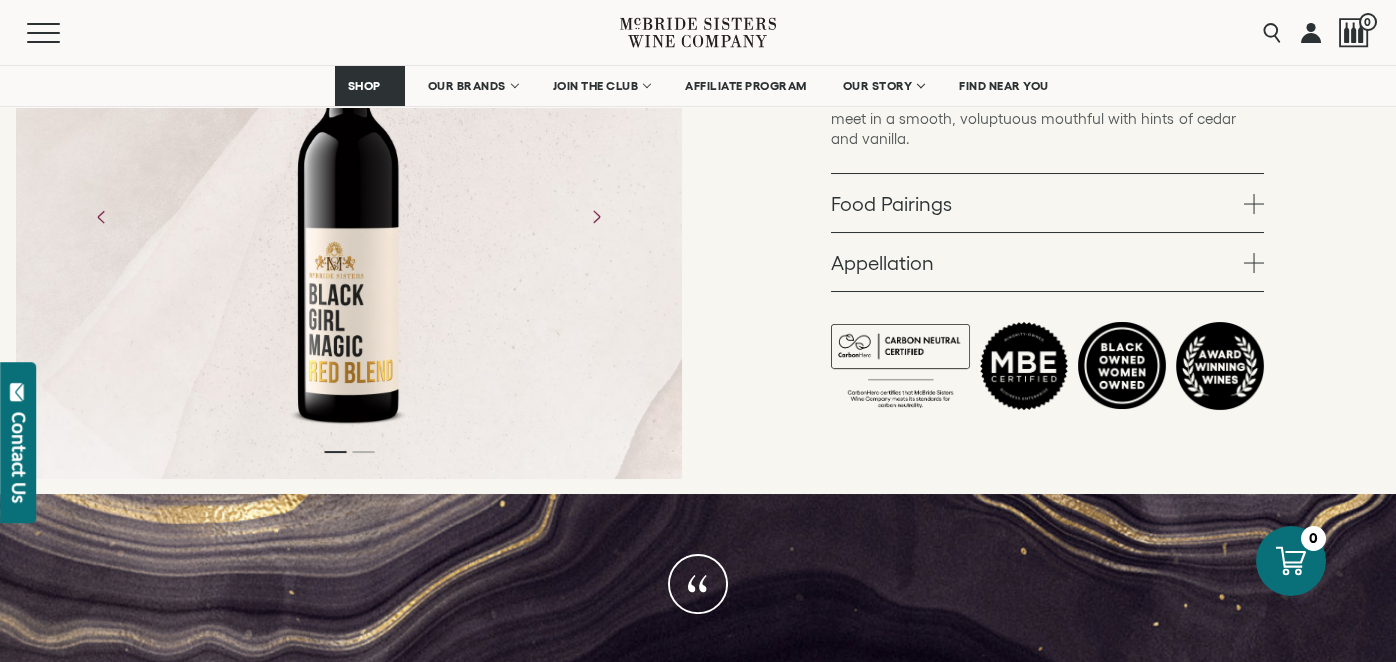 scroll, scrollTop: 543, scrollLeft: 0, axis: vertical 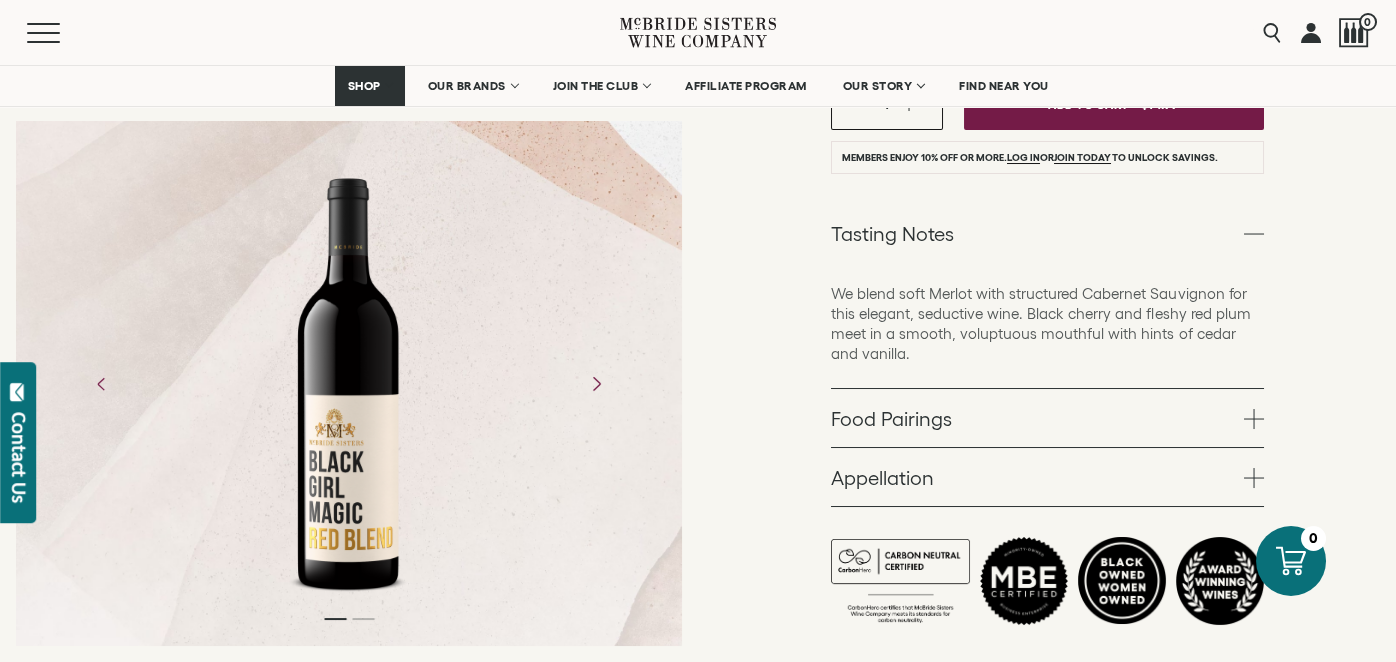 click 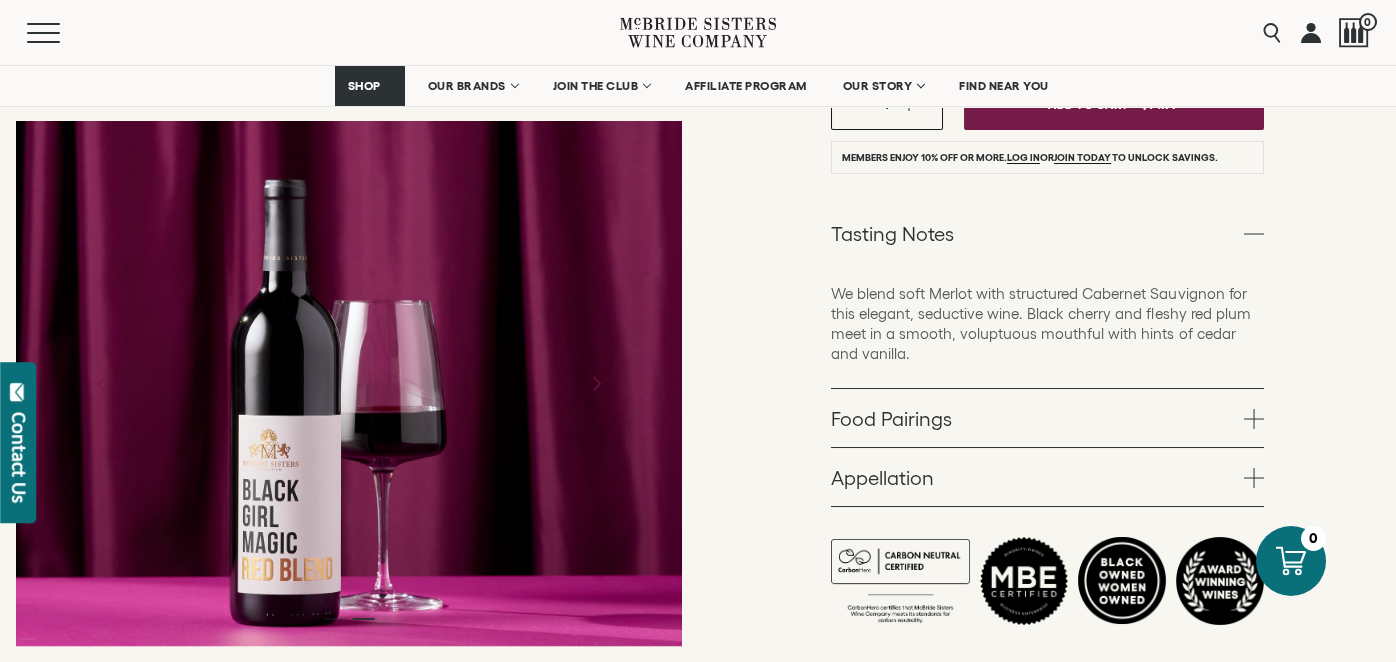 click 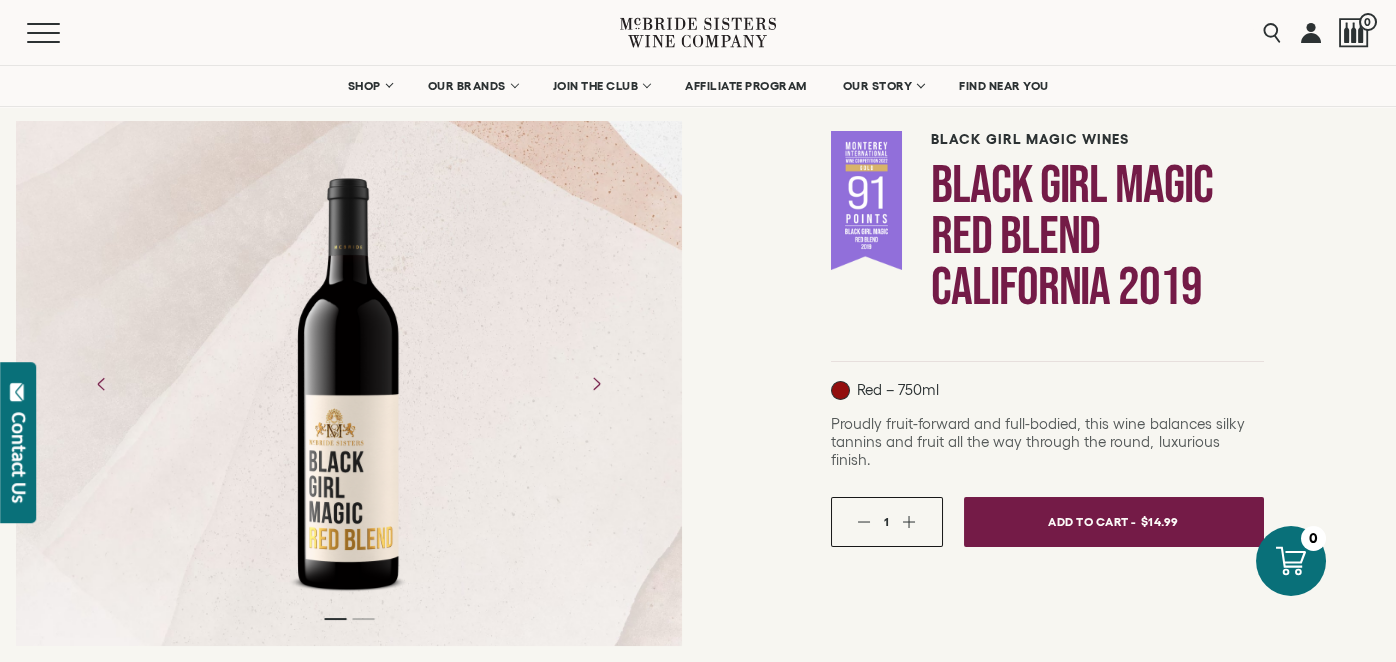 scroll, scrollTop: 0, scrollLeft: 0, axis: both 